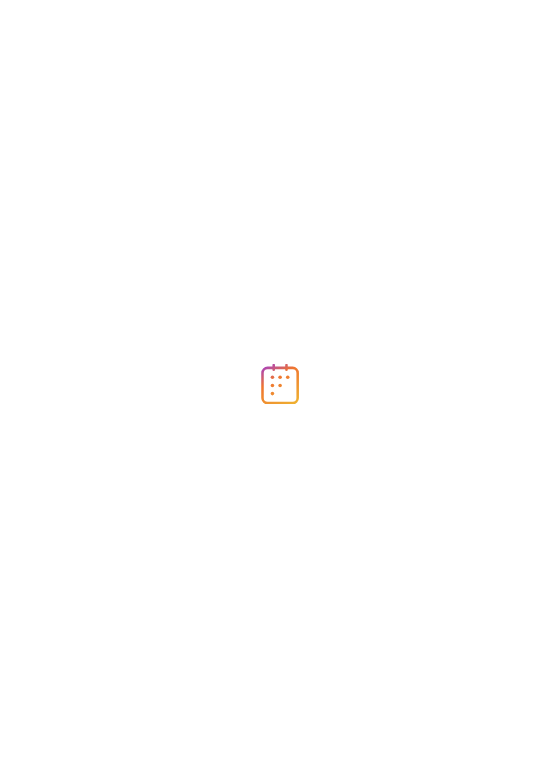 scroll, scrollTop: 0, scrollLeft: 0, axis: both 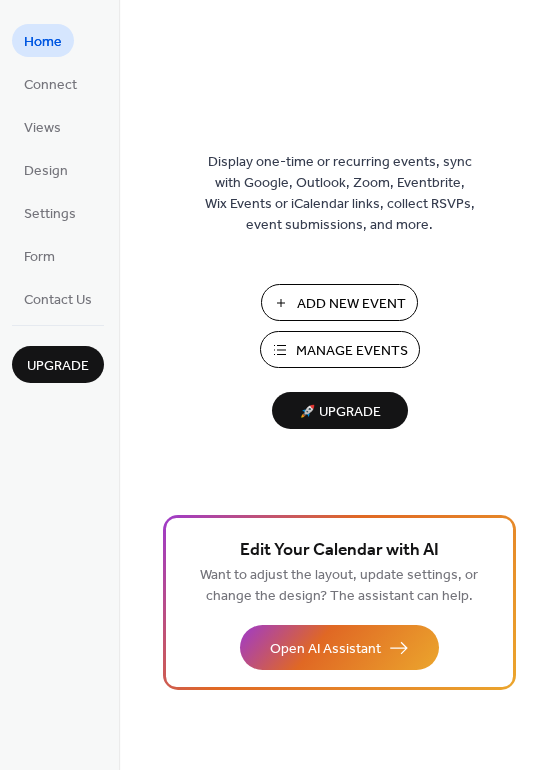 click on "Manage Events" at bounding box center (352, 351) 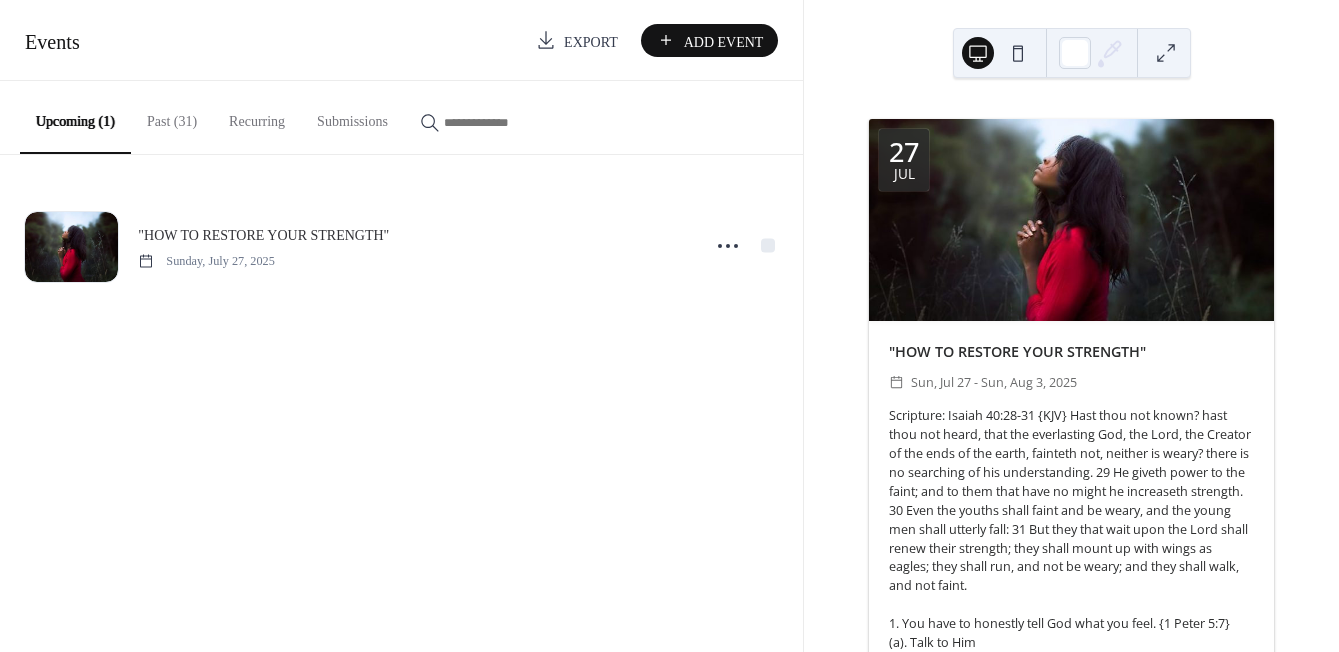 scroll, scrollTop: 0, scrollLeft: 0, axis: both 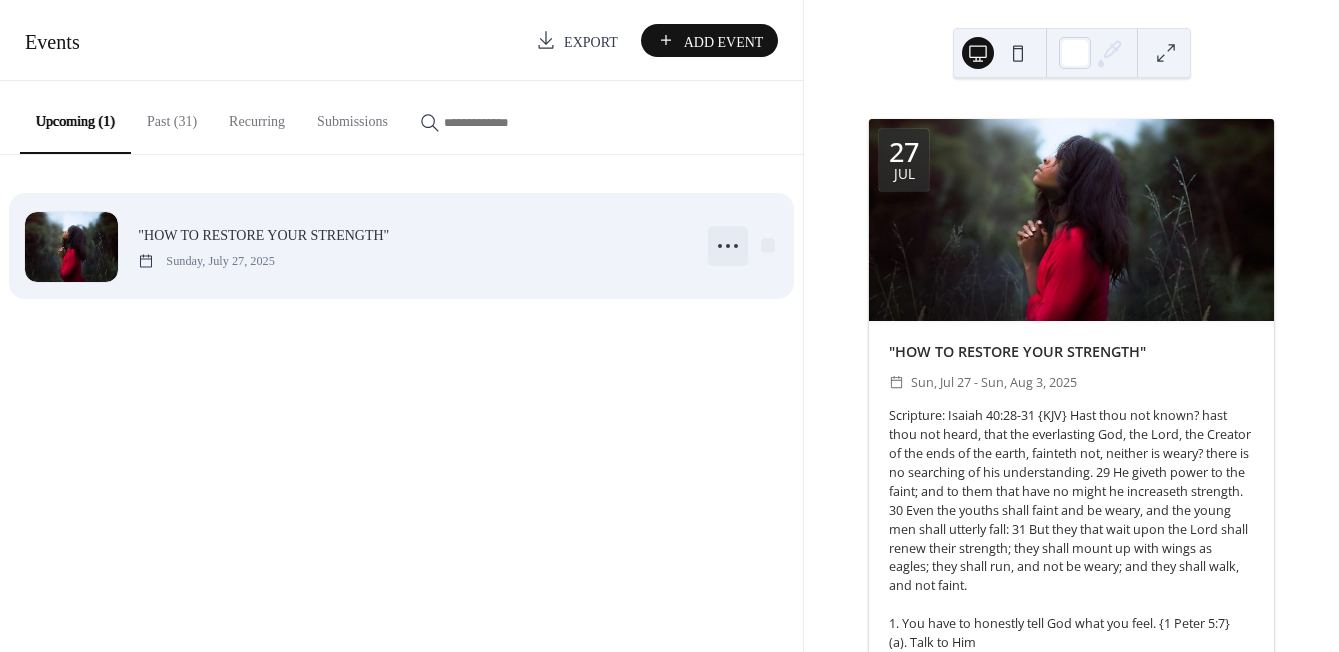 click 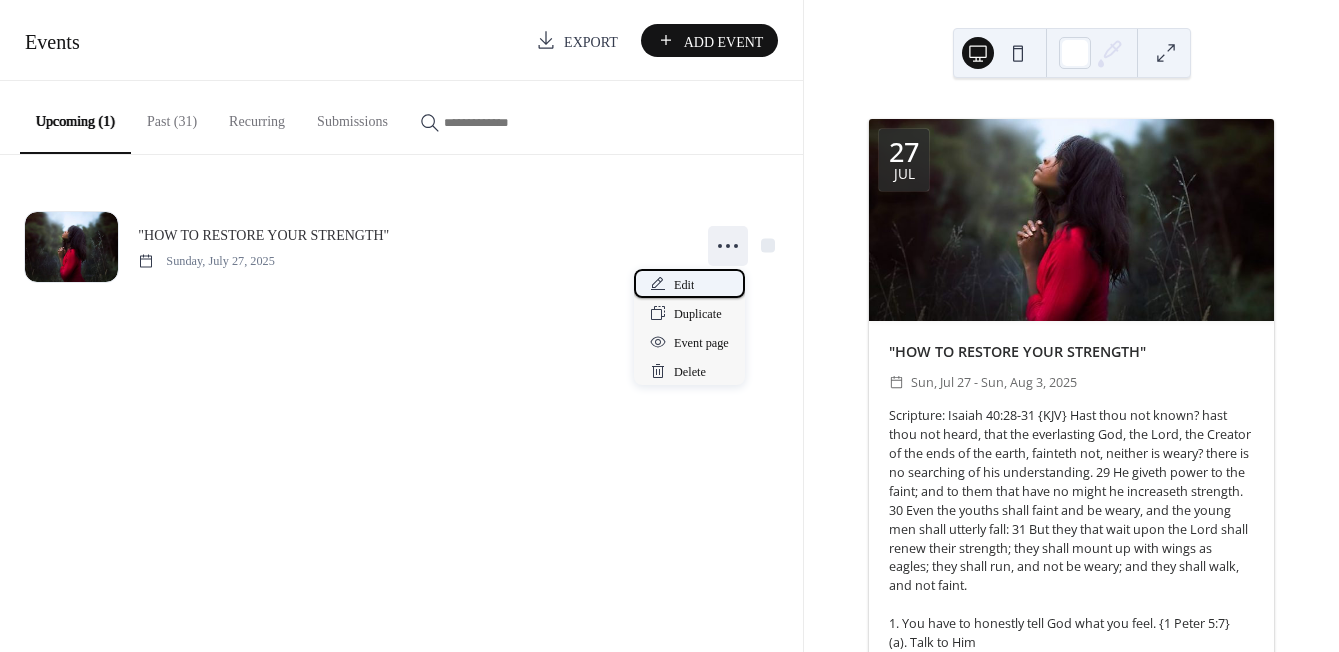click on "Edit" at bounding box center (684, 285) 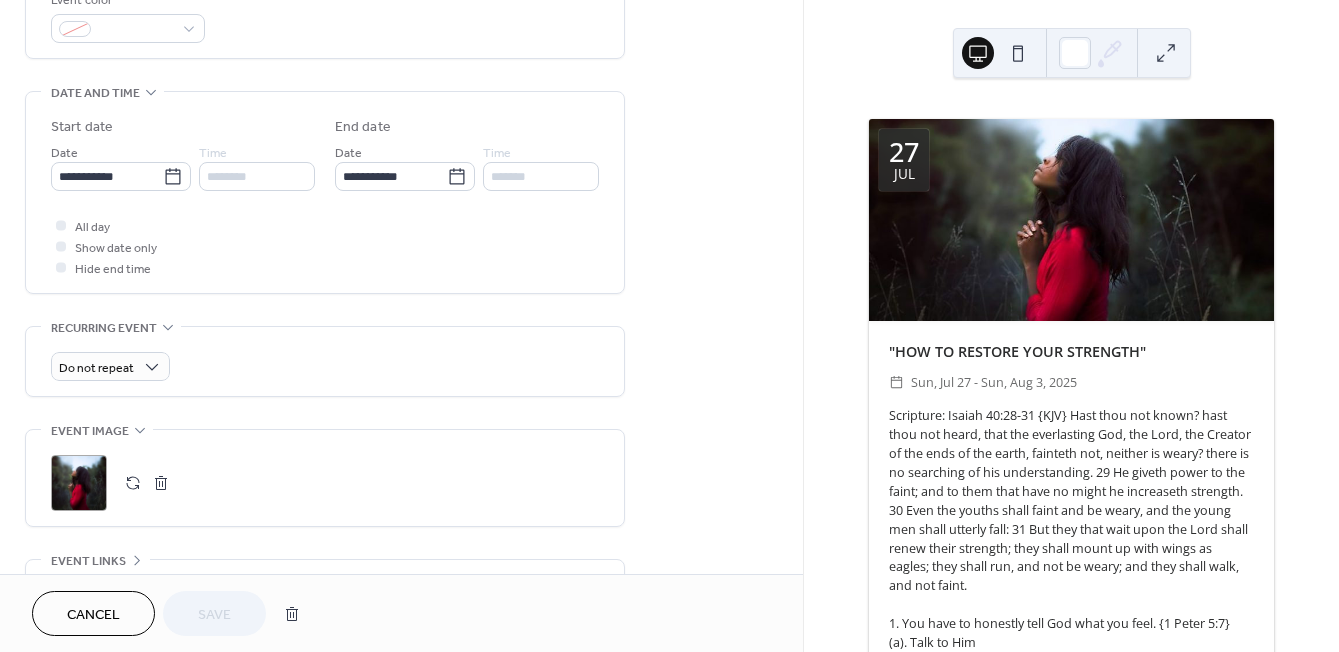 scroll, scrollTop: 561, scrollLeft: 0, axis: vertical 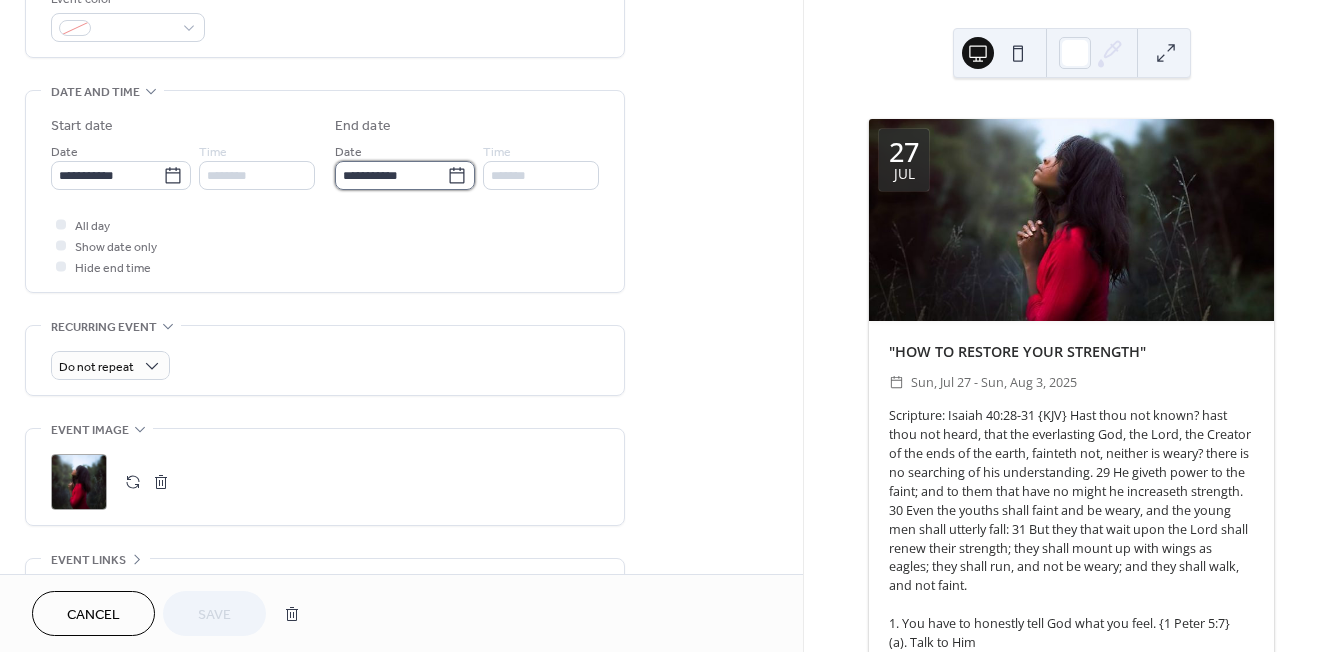 click on "**********" at bounding box center (391, 175) 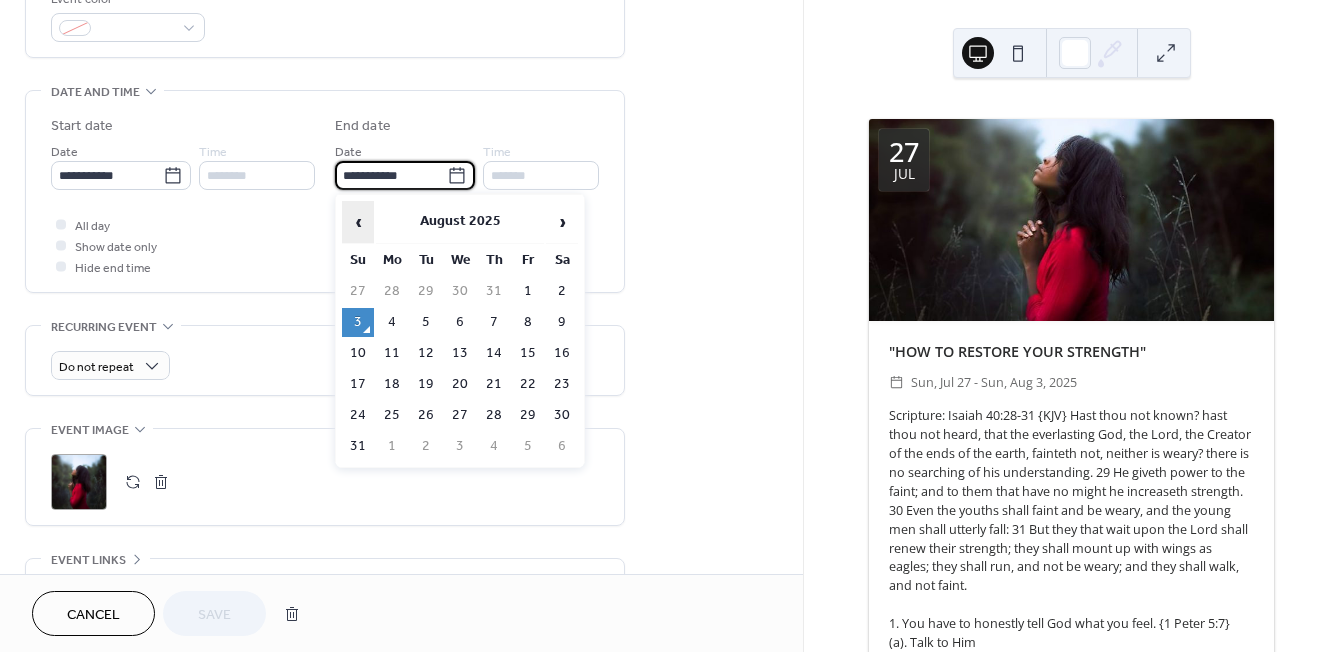 click on "‹" at bounding box center (358, 222) 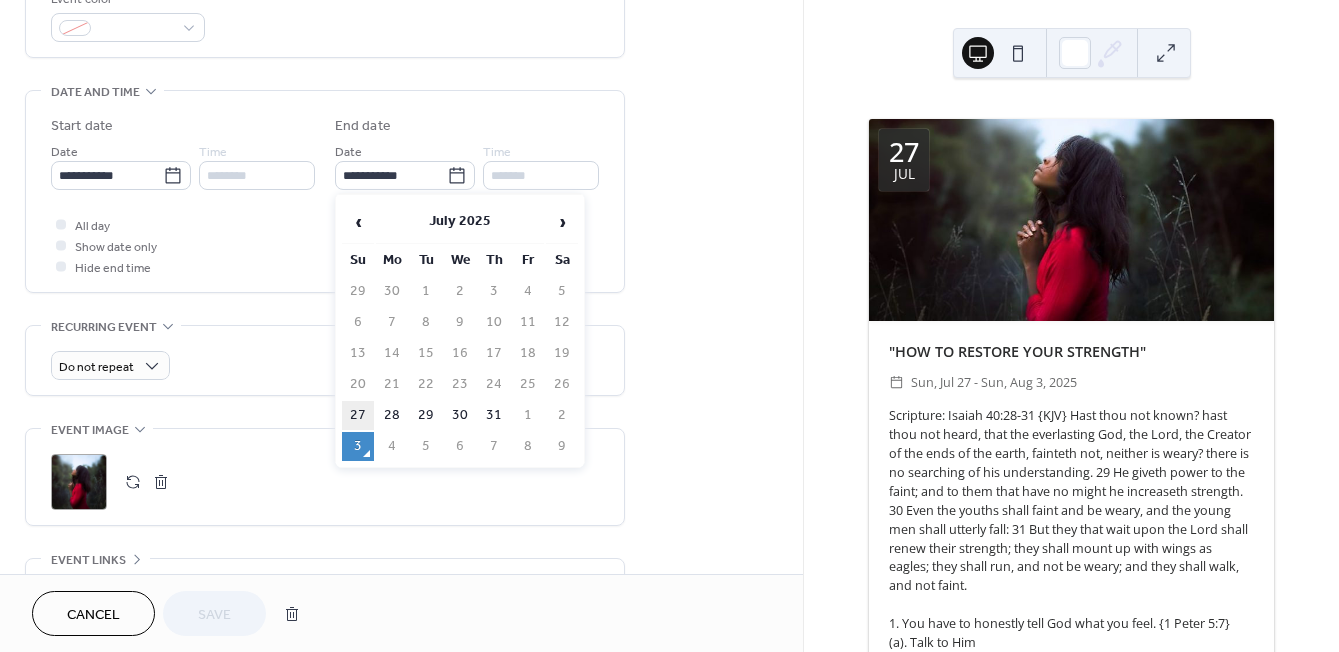 click on "27" at bounding box center [358, 415] 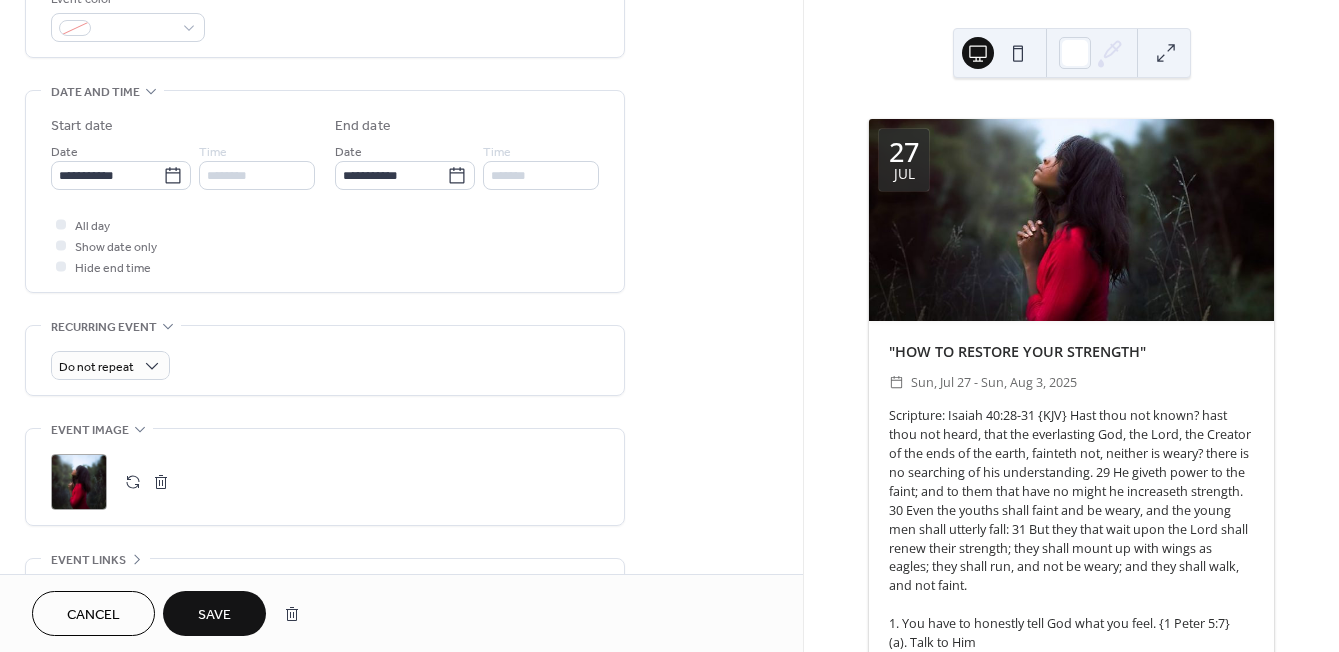 click on "Save" at bounding box center [214, 613] 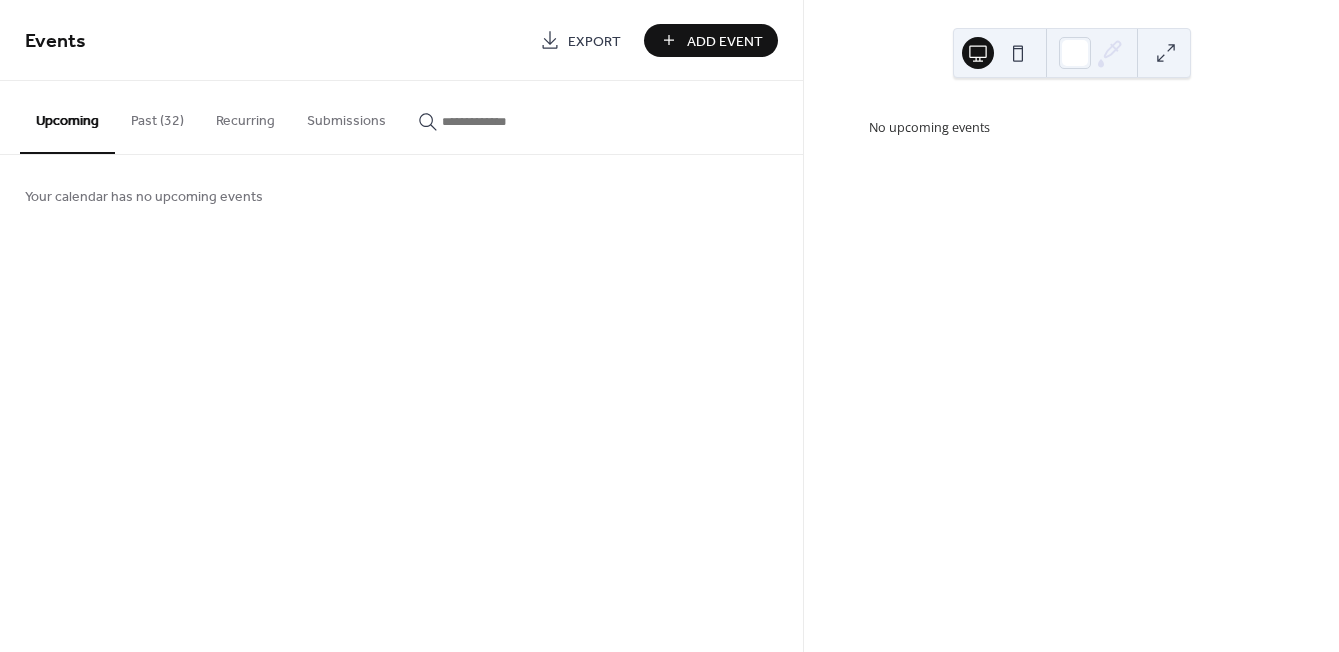 click on "Add Event" at bounding box center (711, 40) 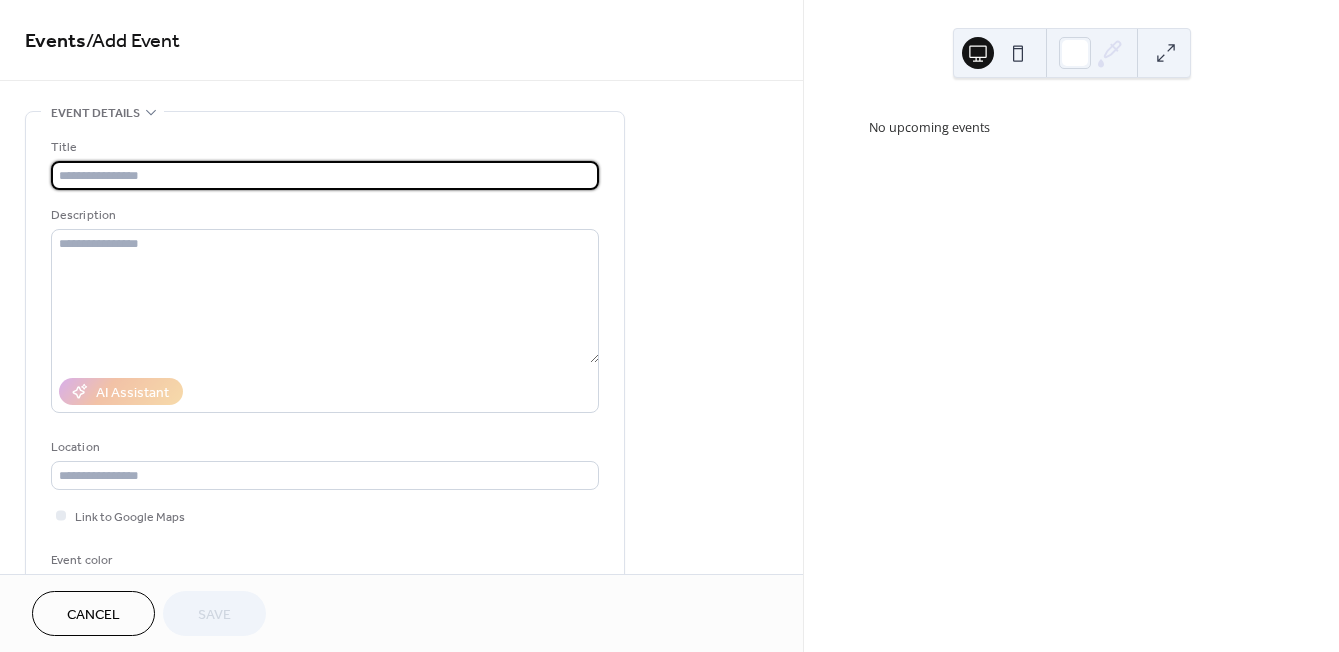 click at bounding box center (325, 175) 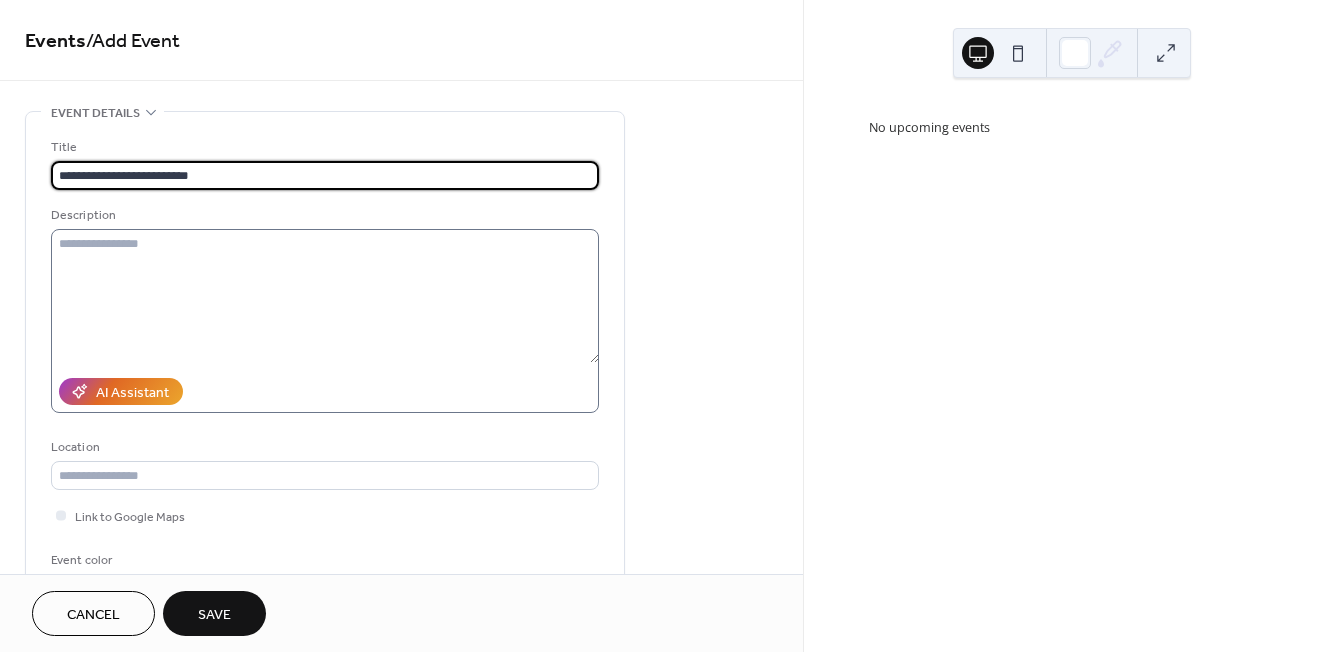 type on "**********" 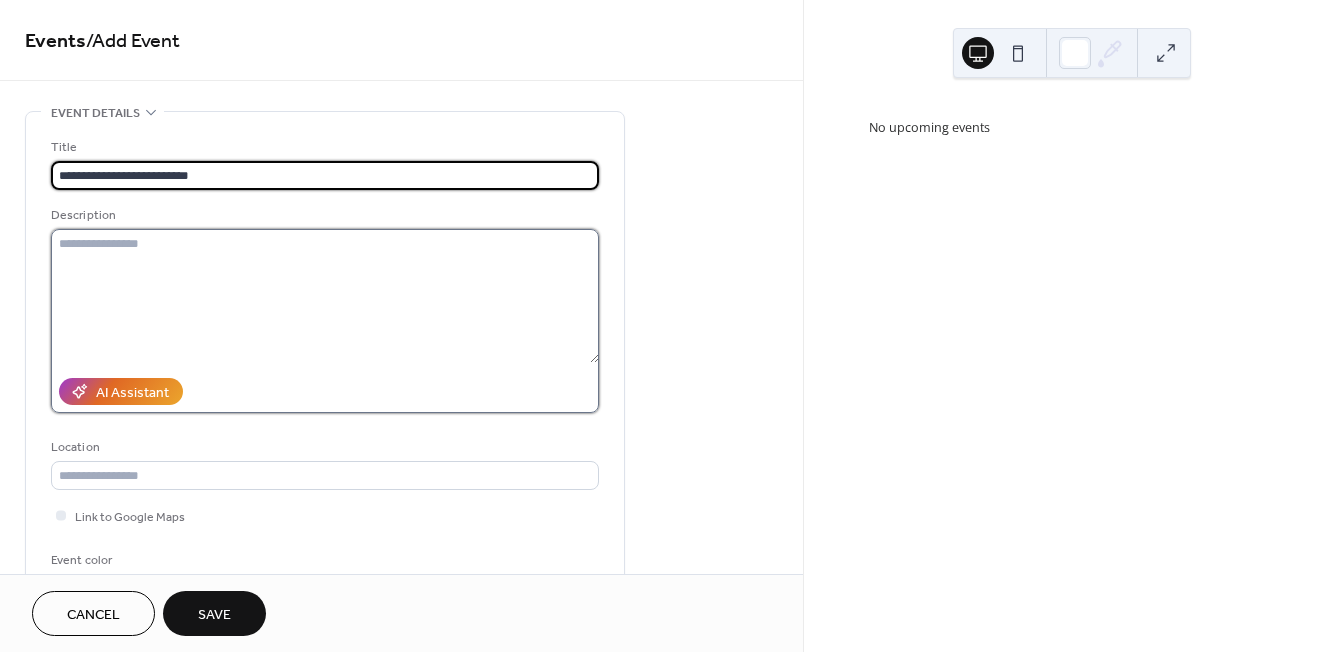 click at bounding box center [325, 296] 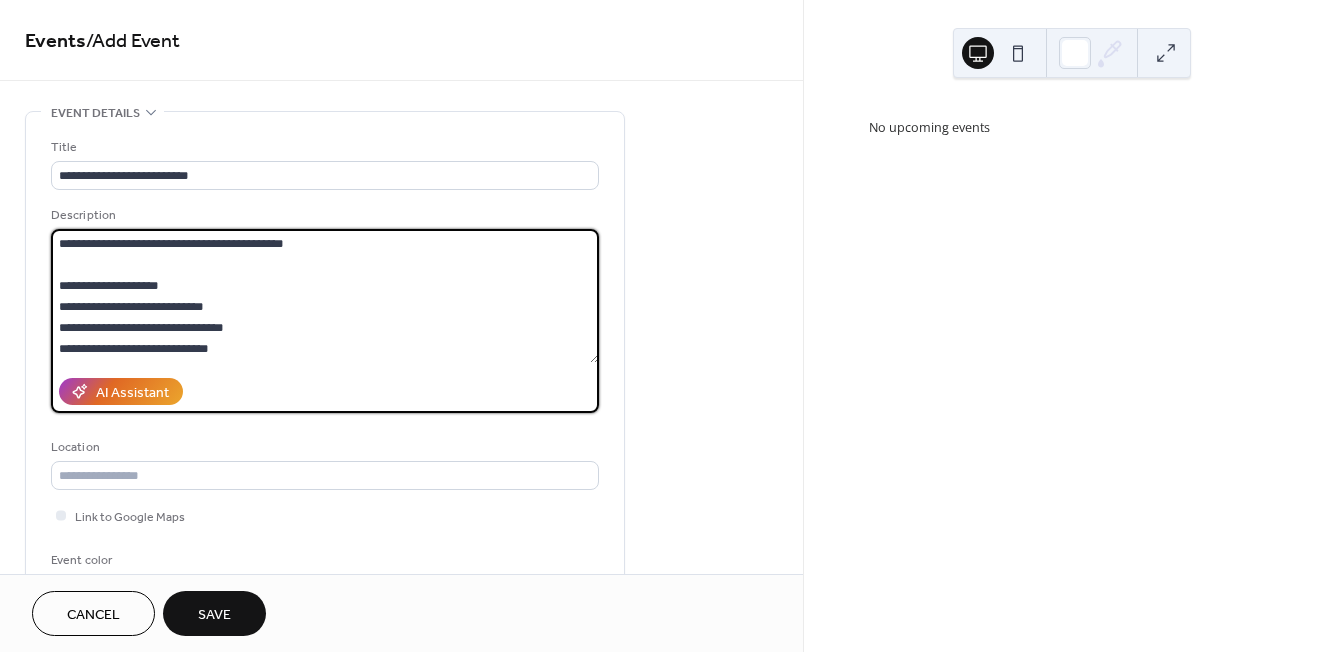 scroll, scrollTop: 19, scrollLeft: 0, axis: vertical 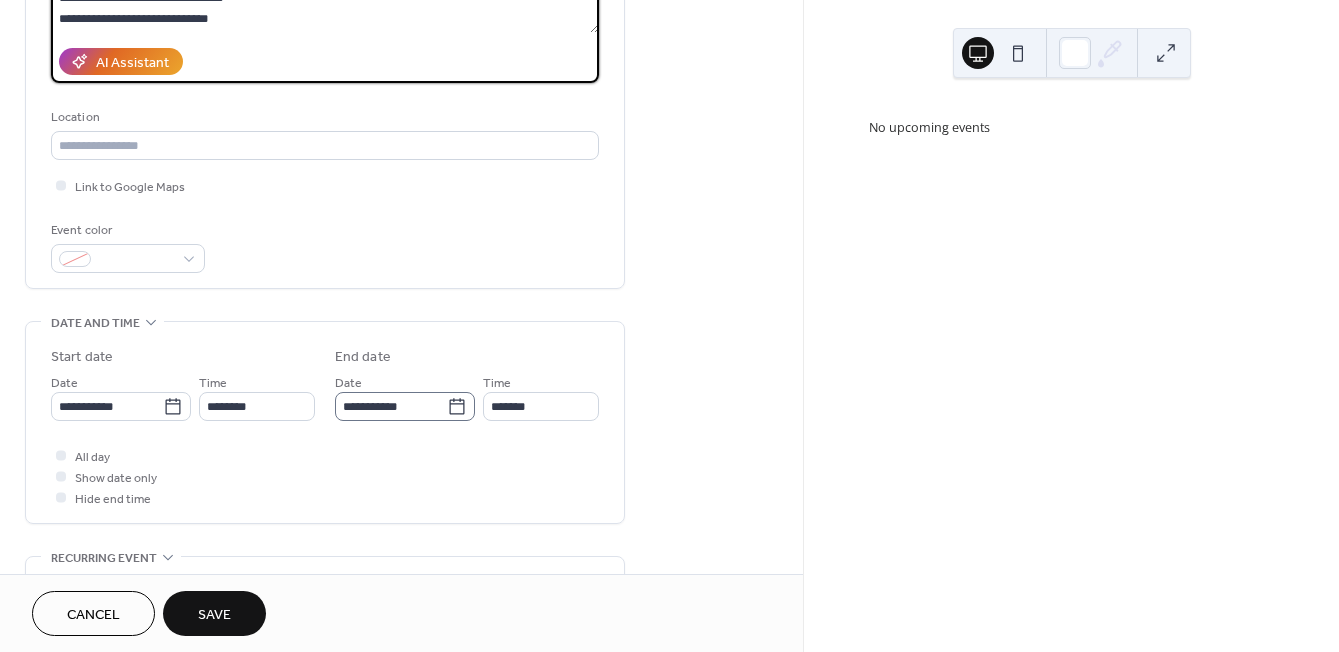 type on "**********" 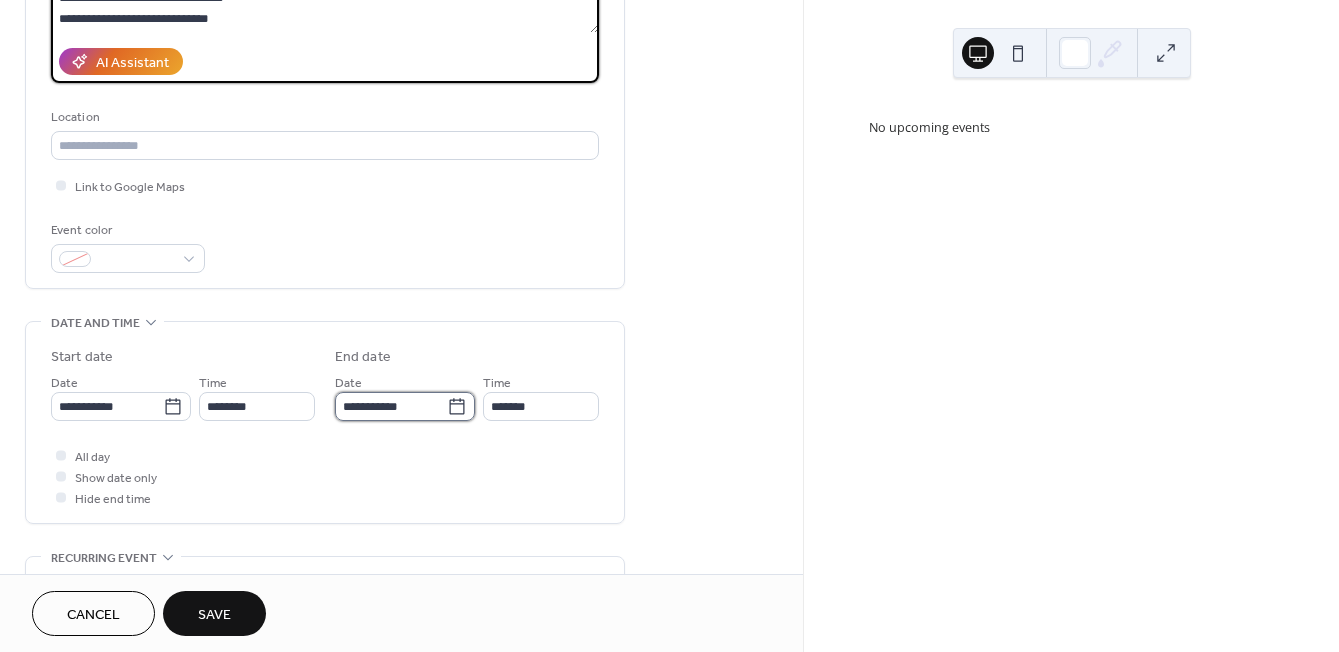 click on "**********" at bounding box center (391, 406) 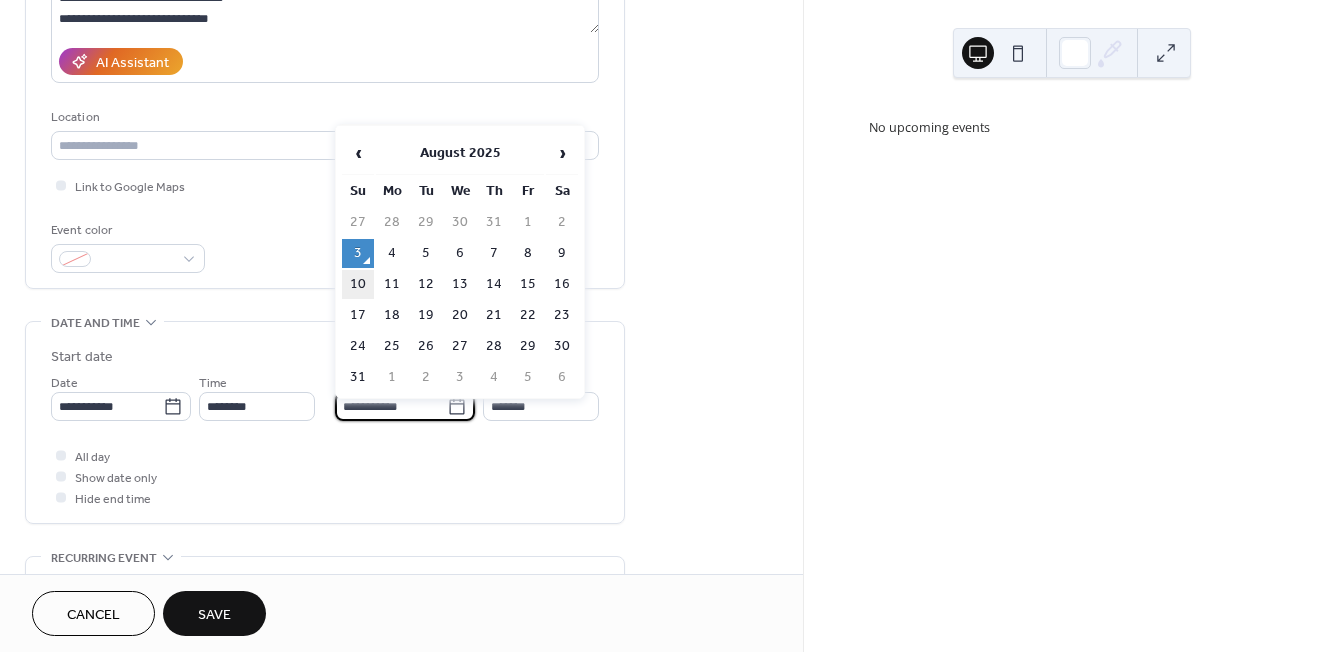 click on "10" at bounding box center [358, 284] 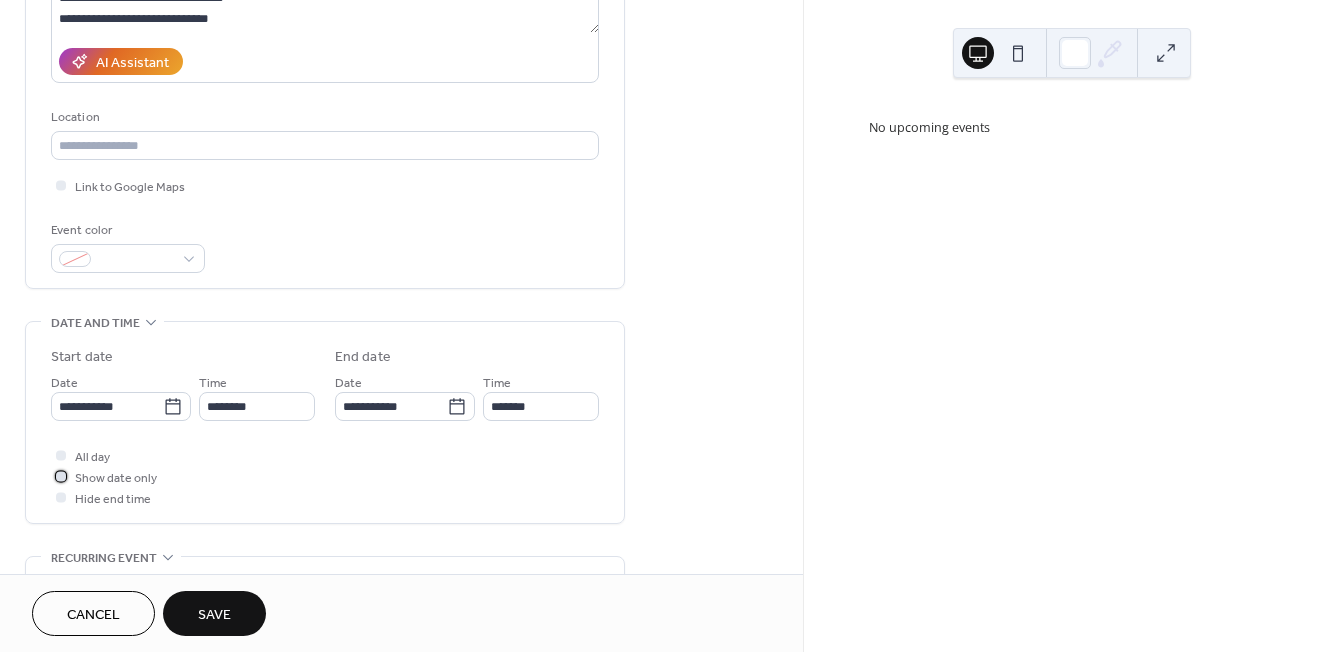 click at bounding box center [61, 476] 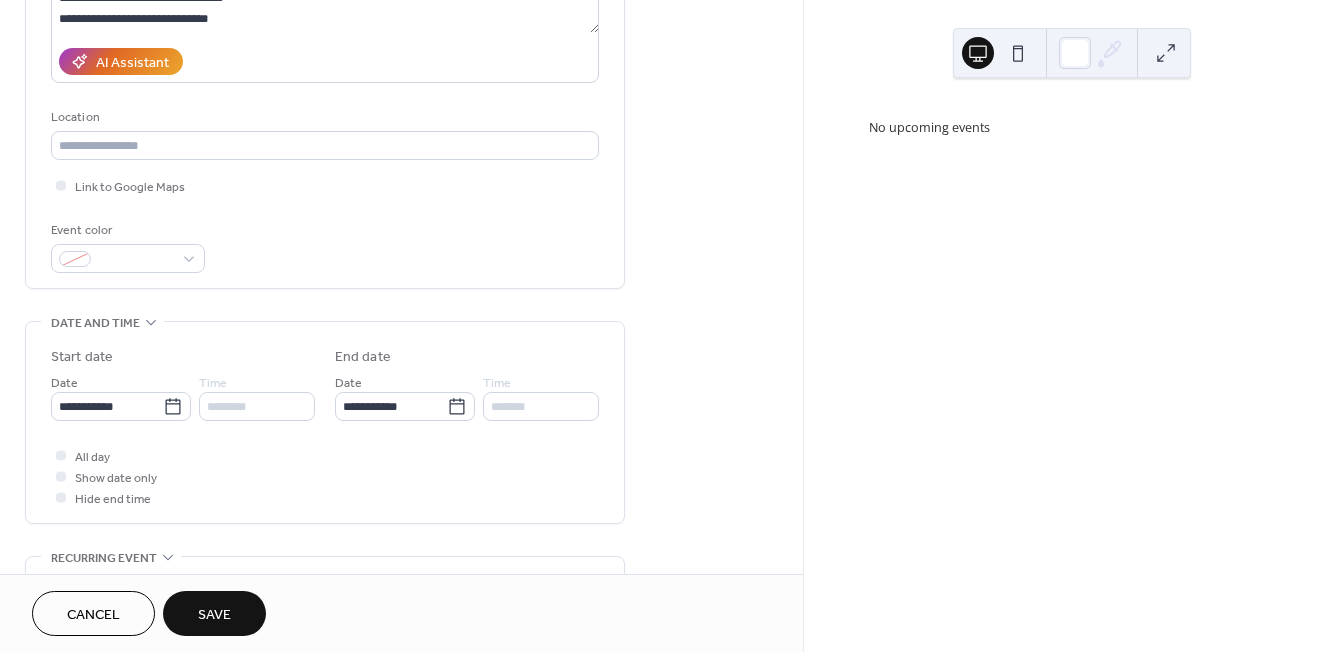 click on "Save" at bounding box center [214, 615] 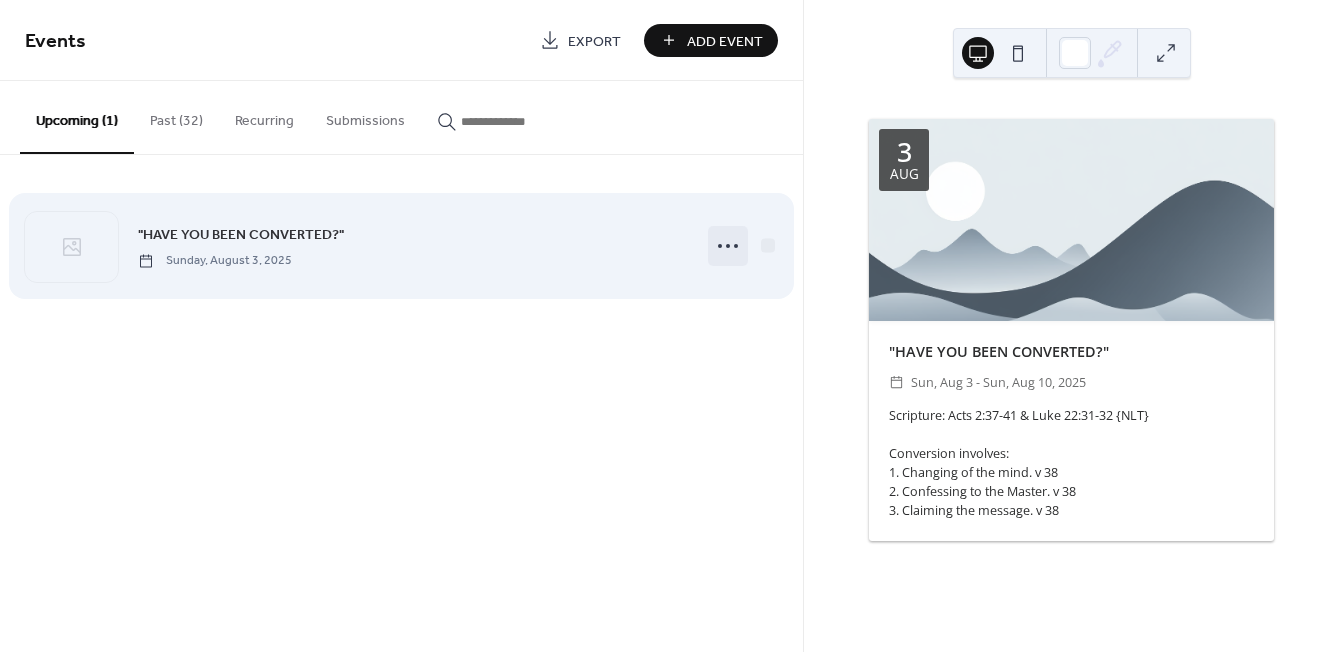 click 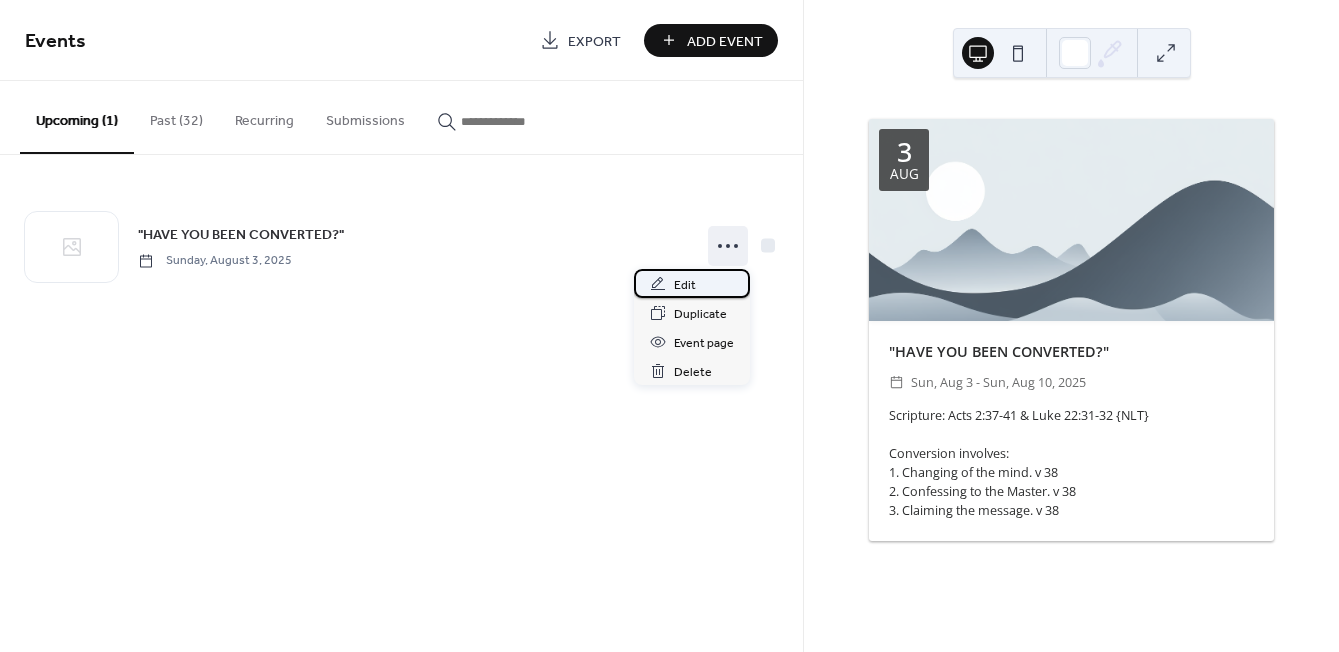 click on "Edit" at bounding box center (685, 285) 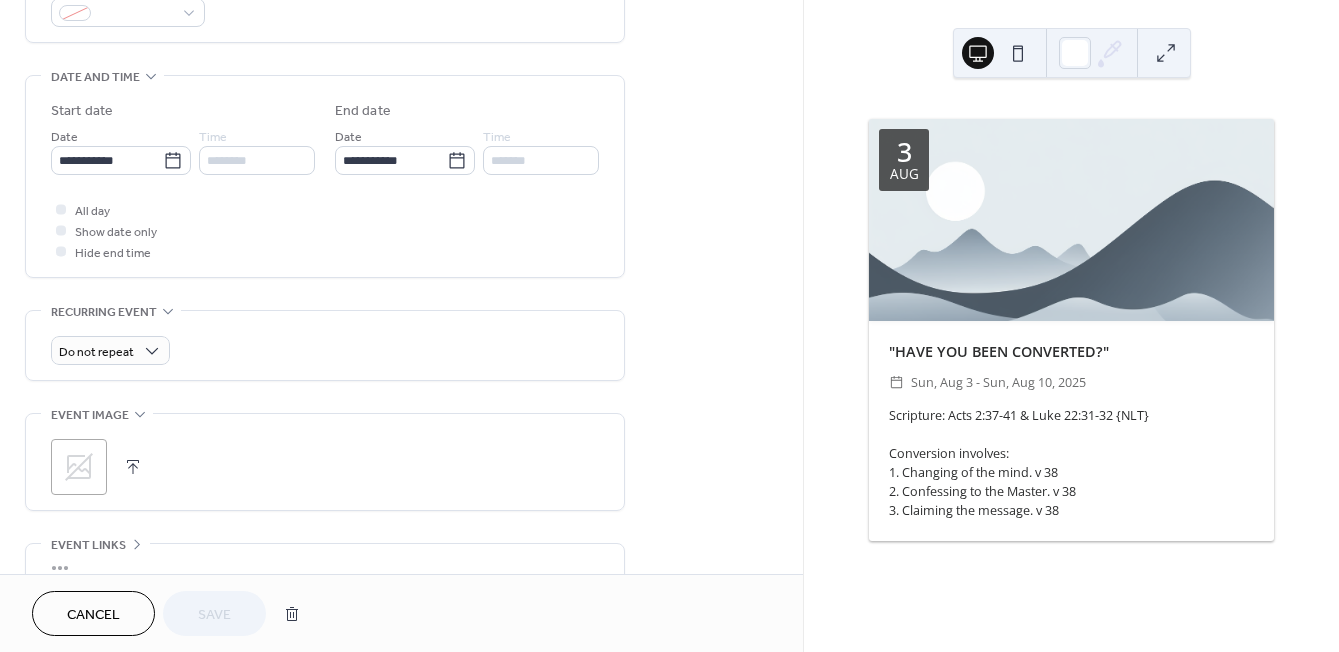 scroll, scrollTop: 577, scrollLeft: 0, axis: vertical 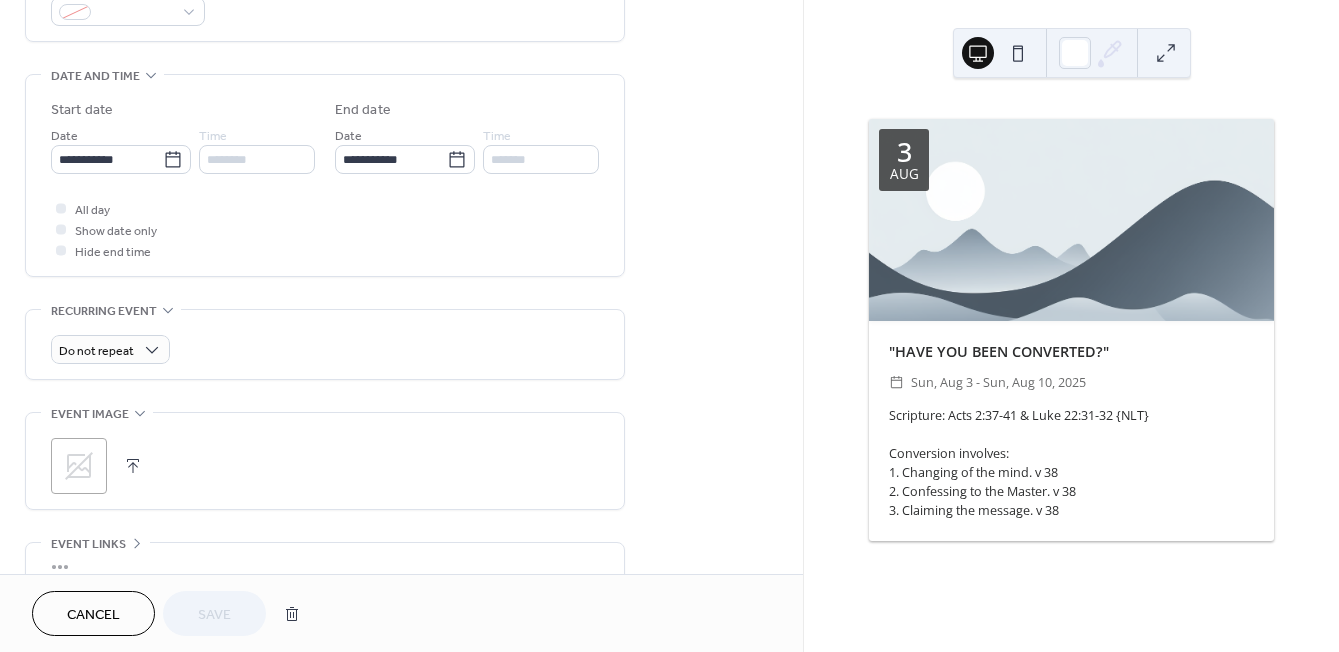 click 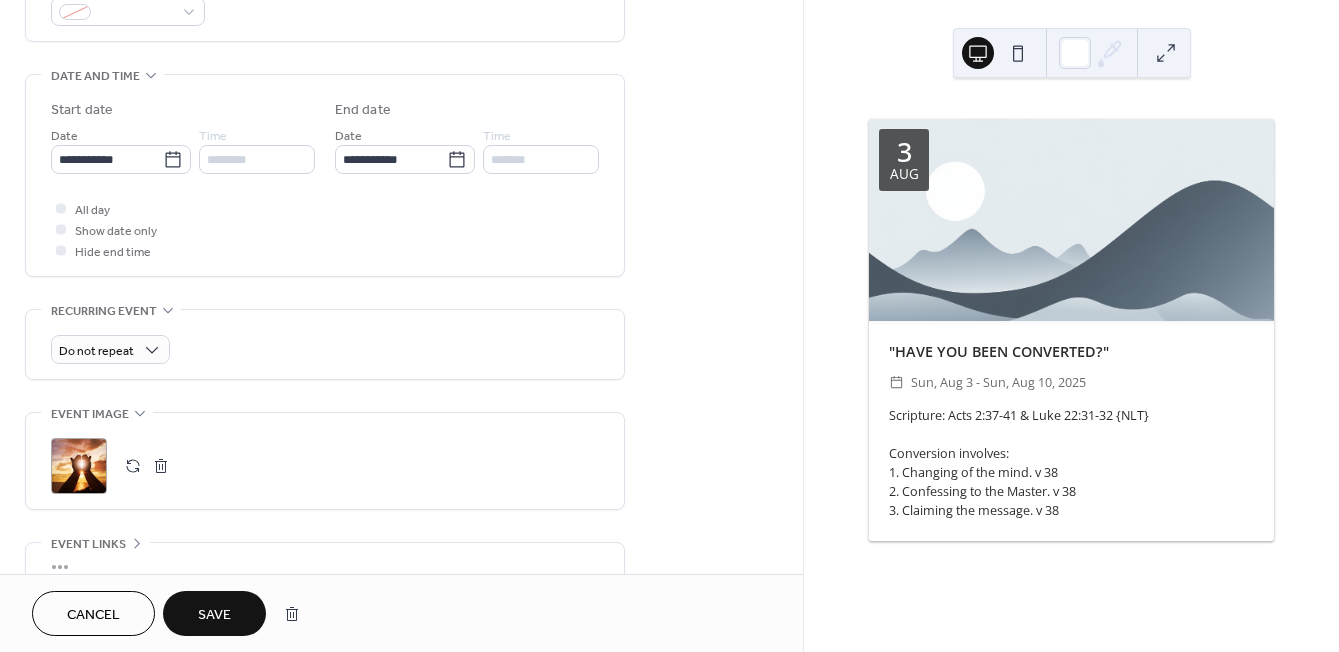 click on "Save" at bounding box center (214, 615) 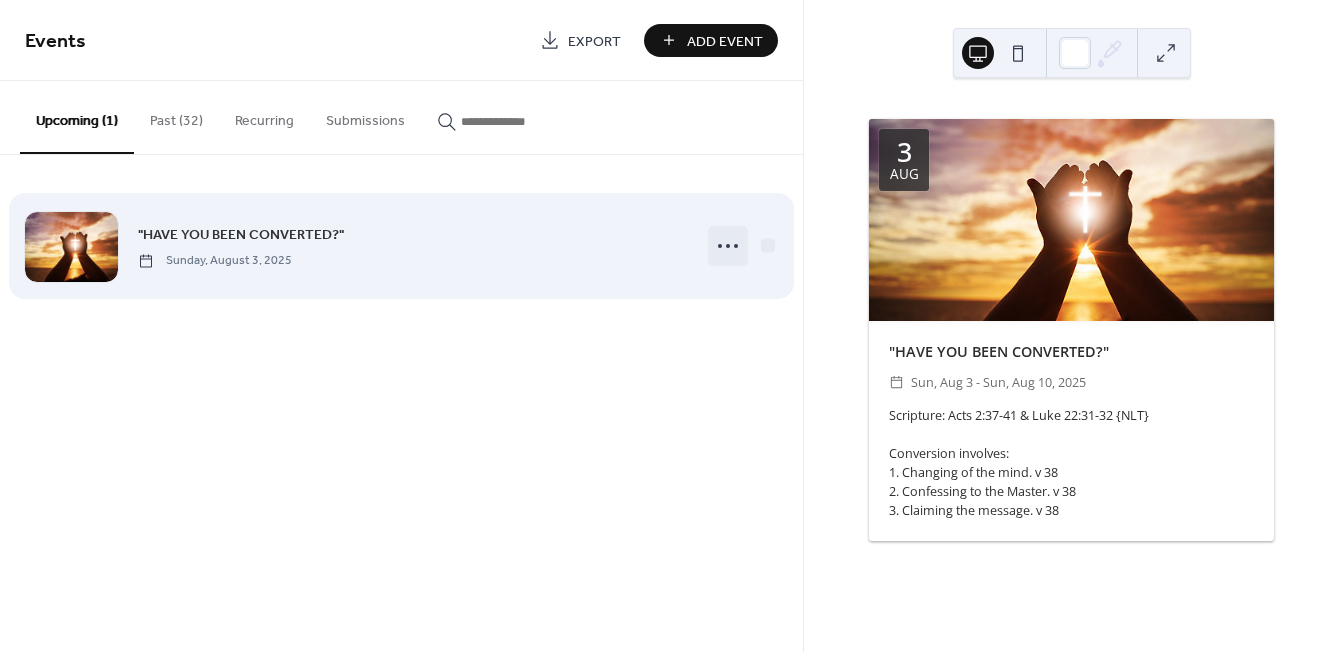 click 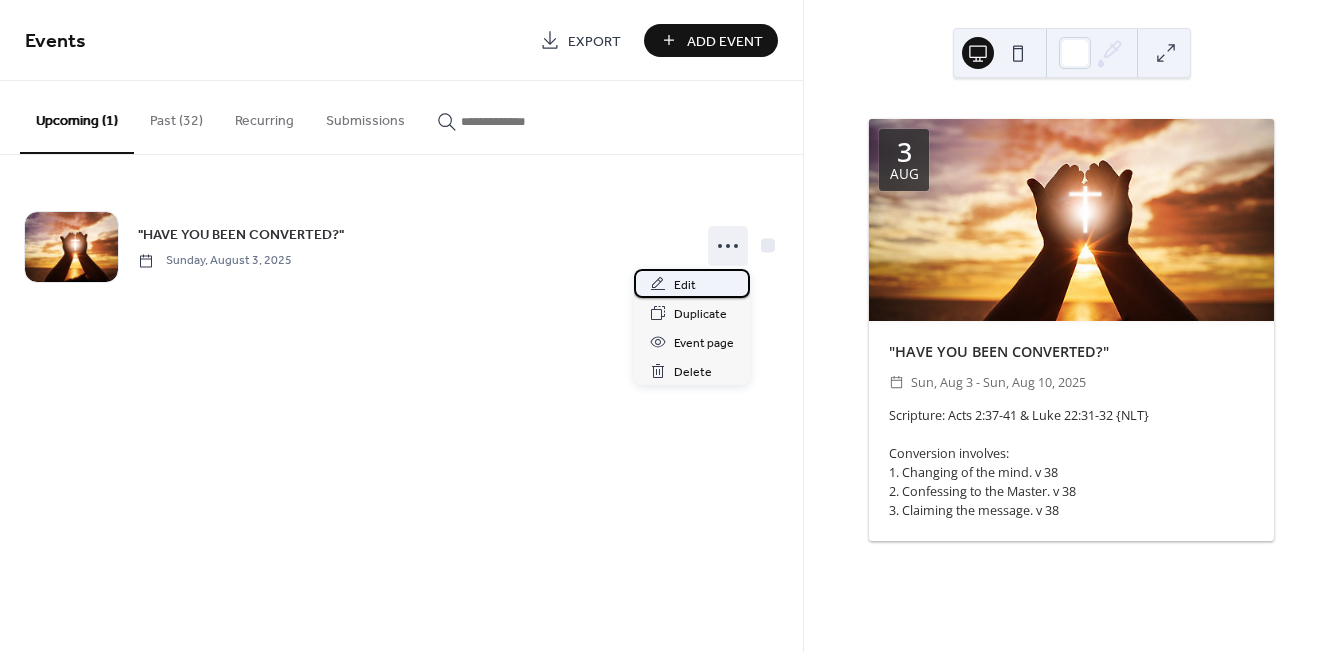 click on "Edit" at bounding box center [685, 285] 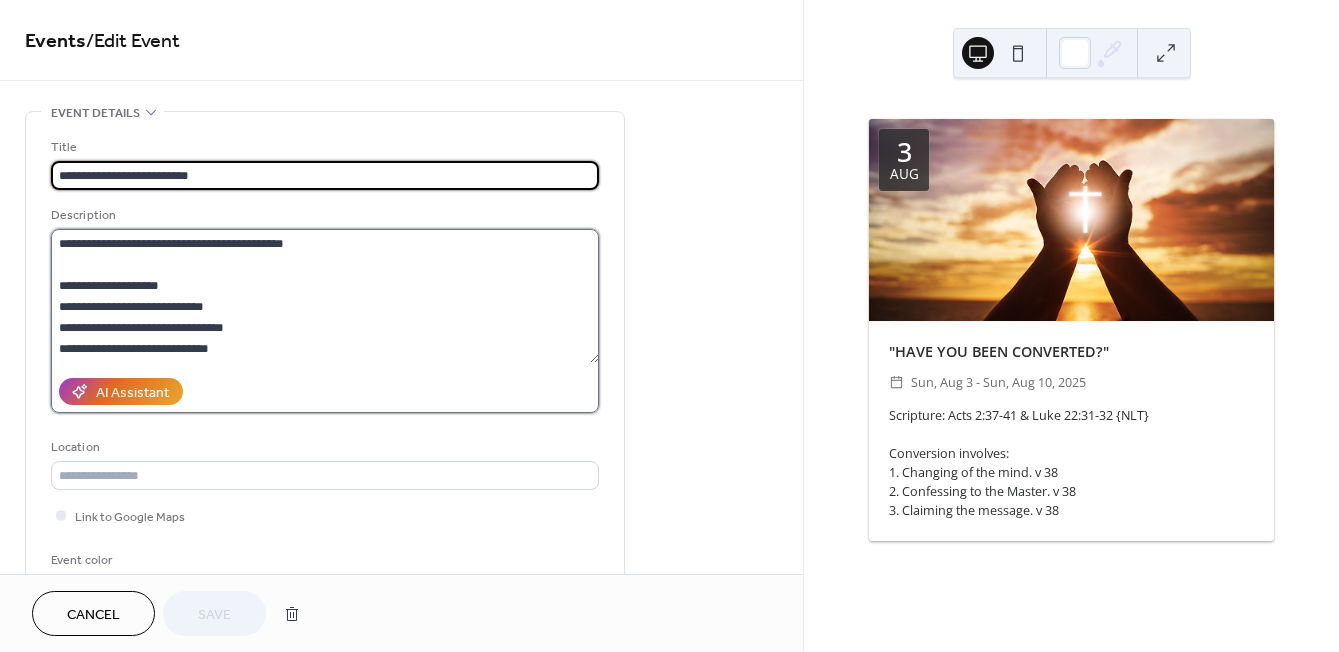 click on "**********" at bounding box center [325, 296] 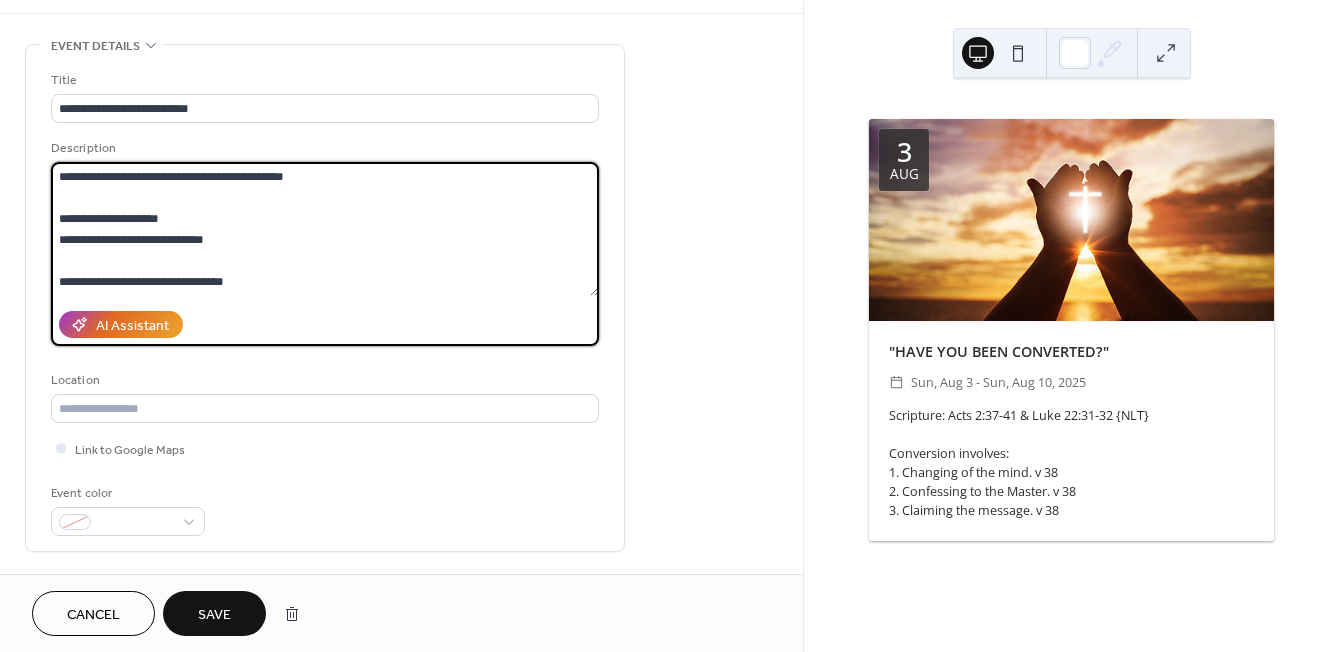 scroll, scrollTop: 107, scrollLeft: 0, axis: vertical 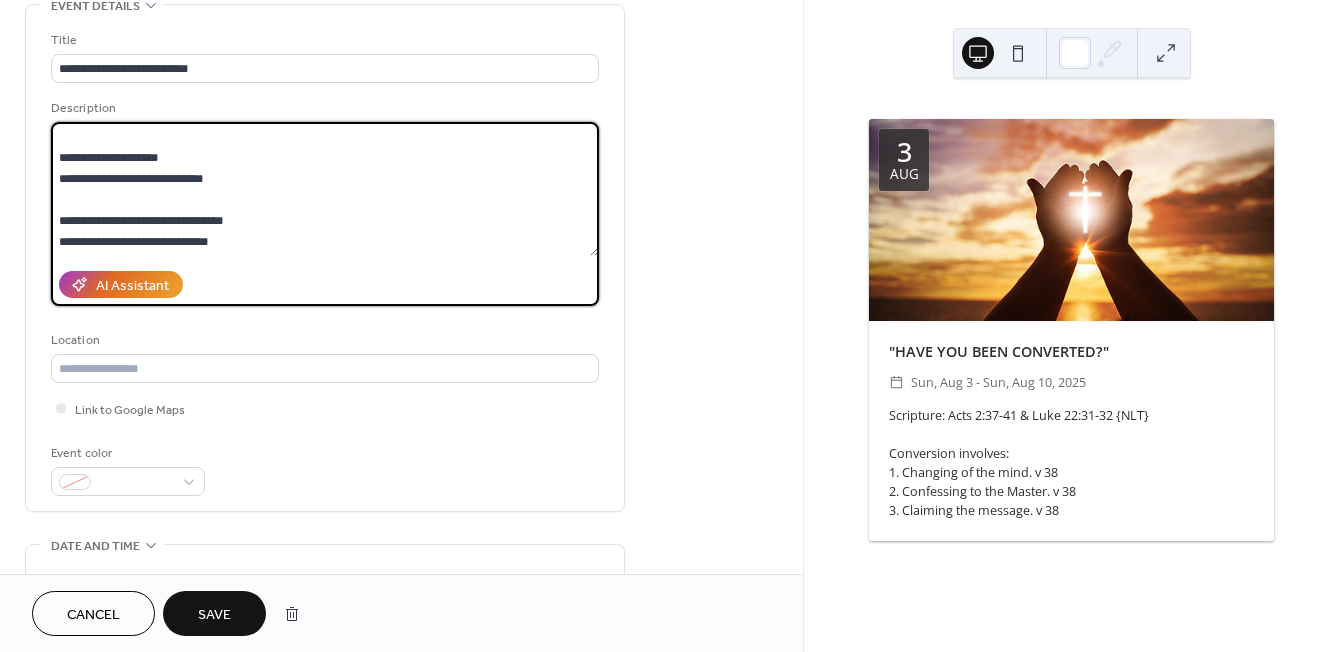 click on "**********" at bounding box center (325, 189) 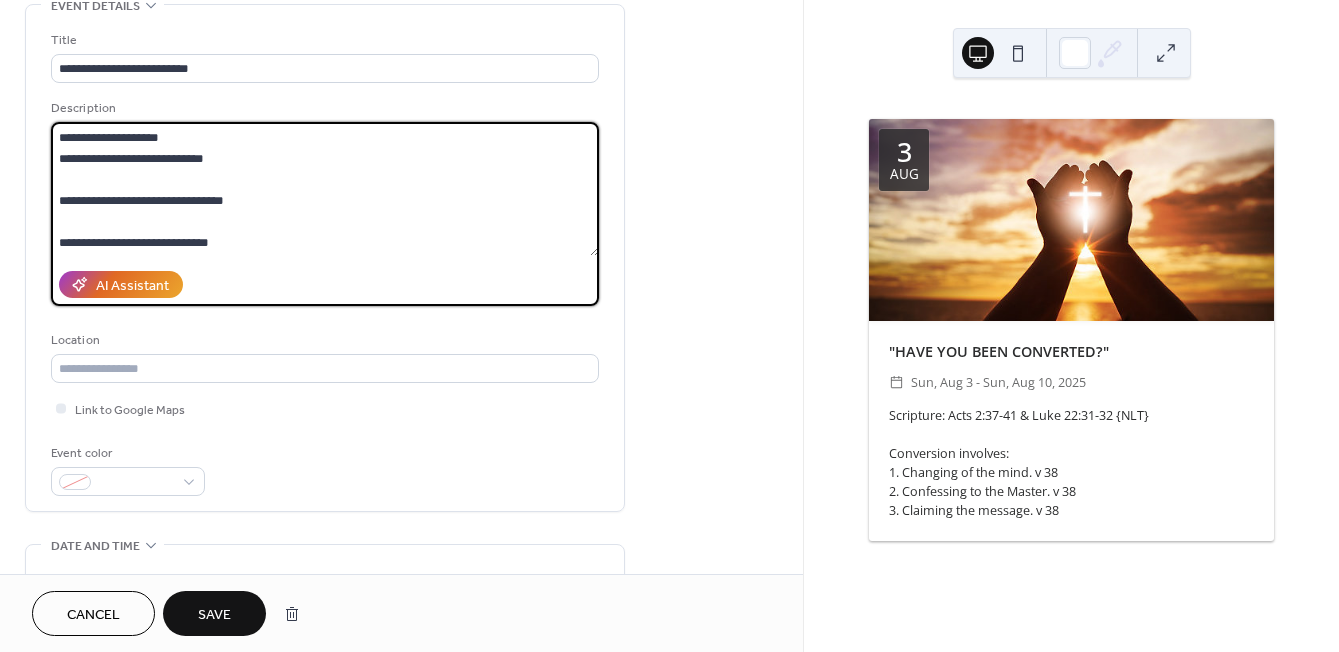 type on "**********" 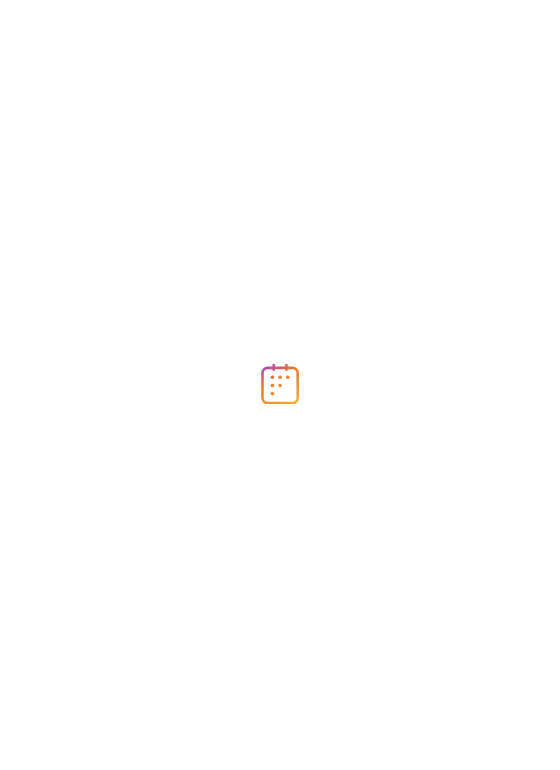 scroll, scrollTop: 0, scrollLeft: 0, axis: both 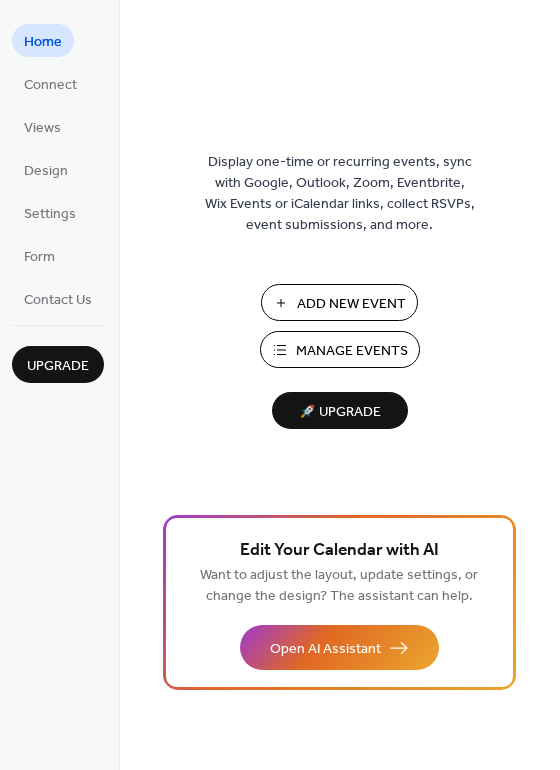click on "Manage Events" at bounding box center (352, 351) 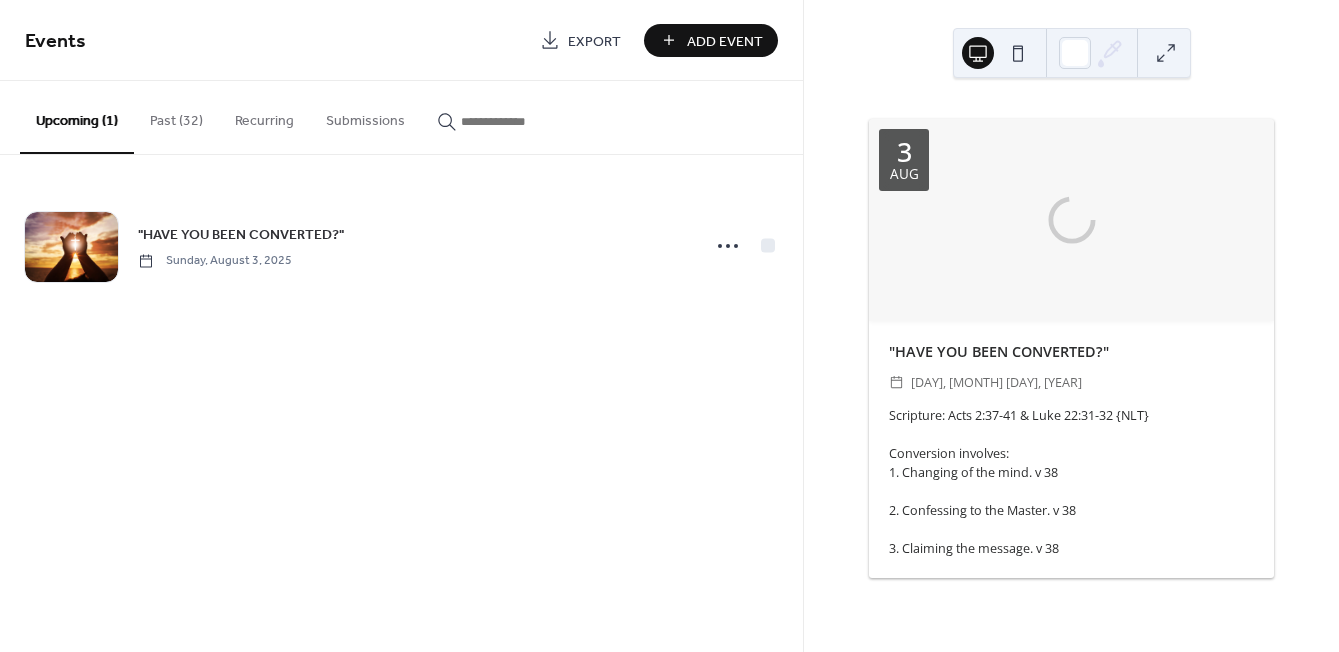 scroll, scrollTop: 0, scrollLeft: 0, axis: both 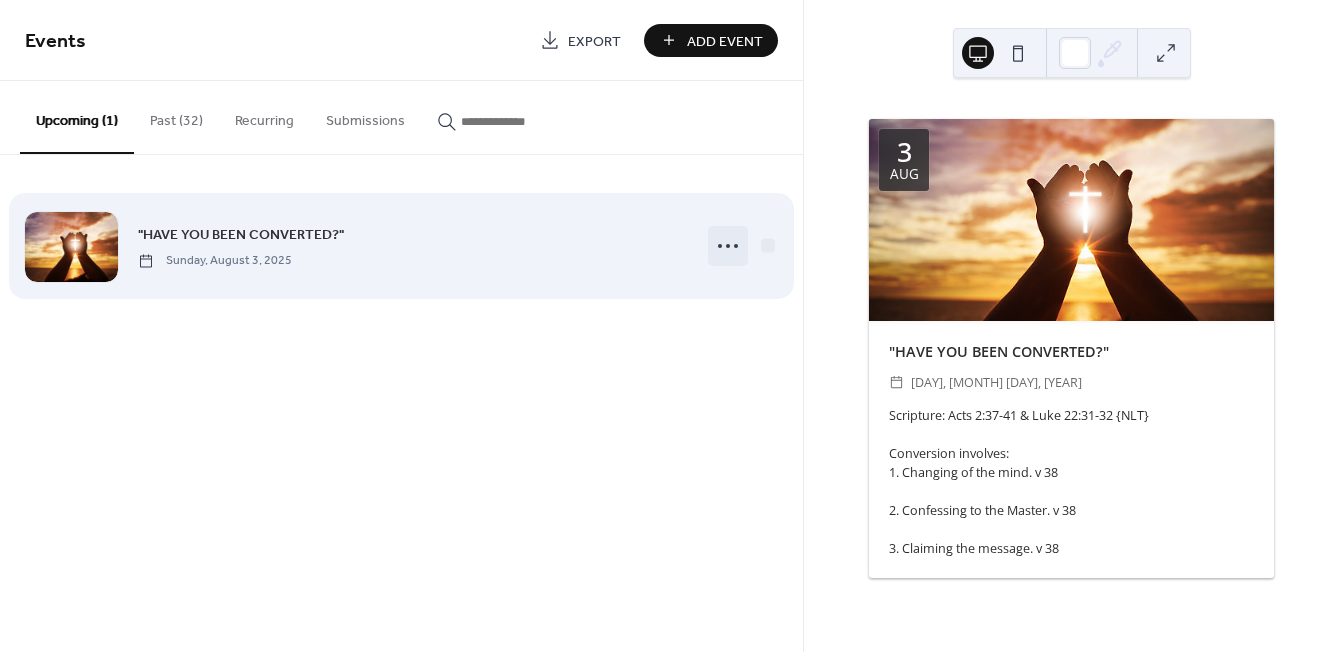 click 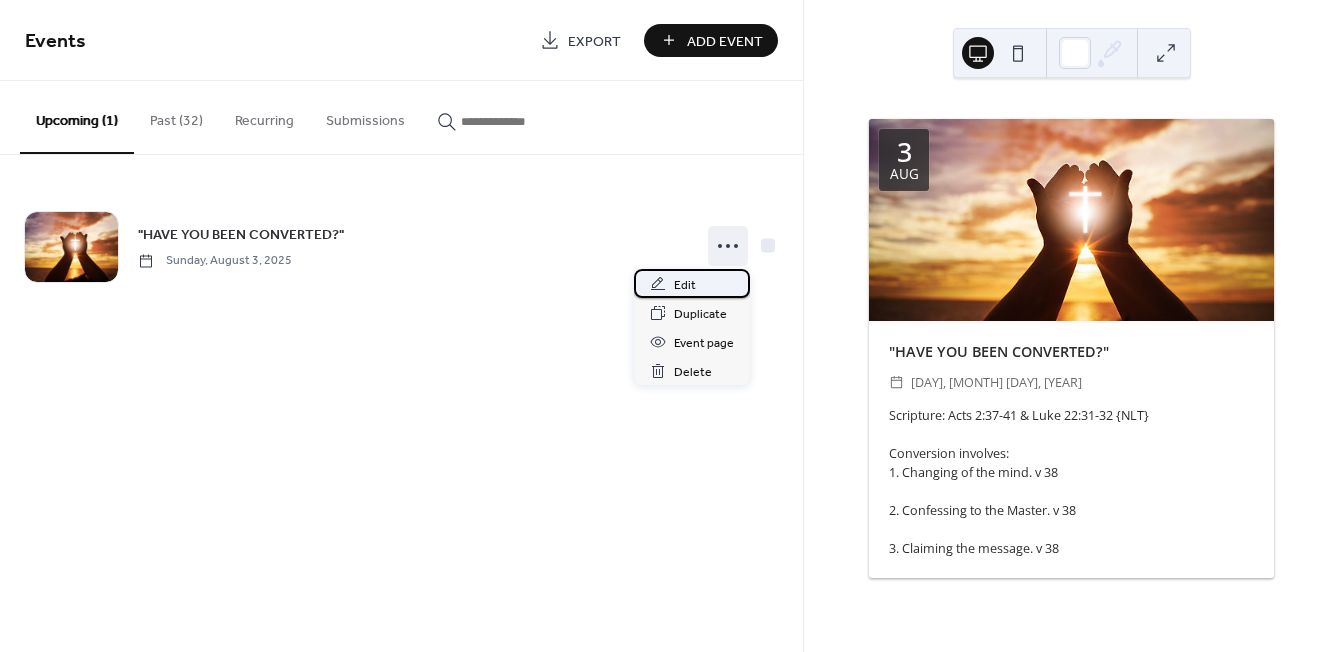 click on "Edit" at bounding box center (692, 283) 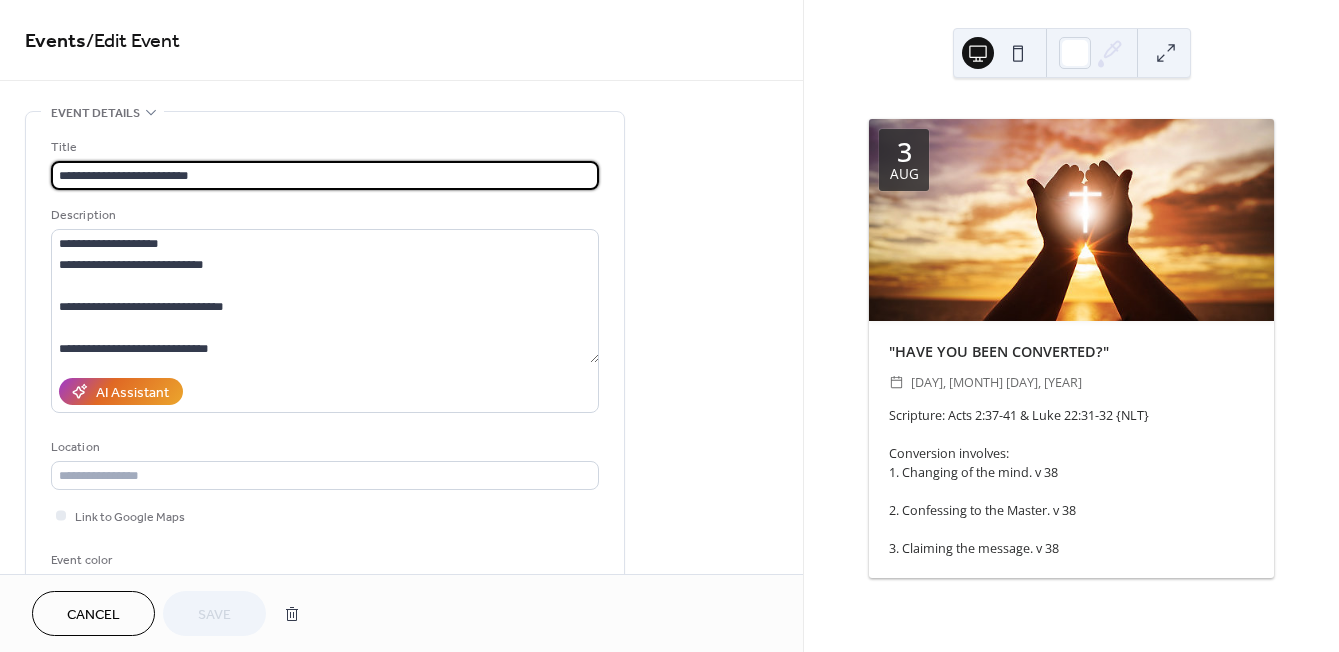 scroll, scrollTop: 62, scrollLeft: 0, axis: vertical 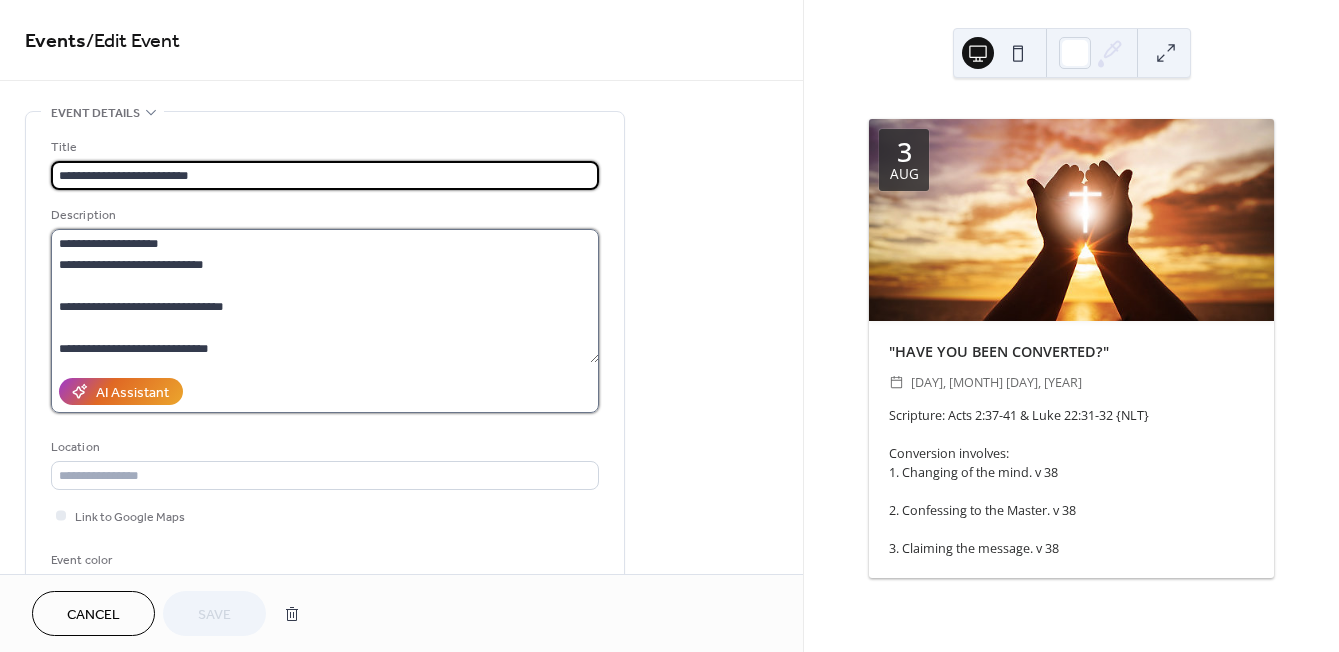 click on "**********" at bounding box center [325, 296] 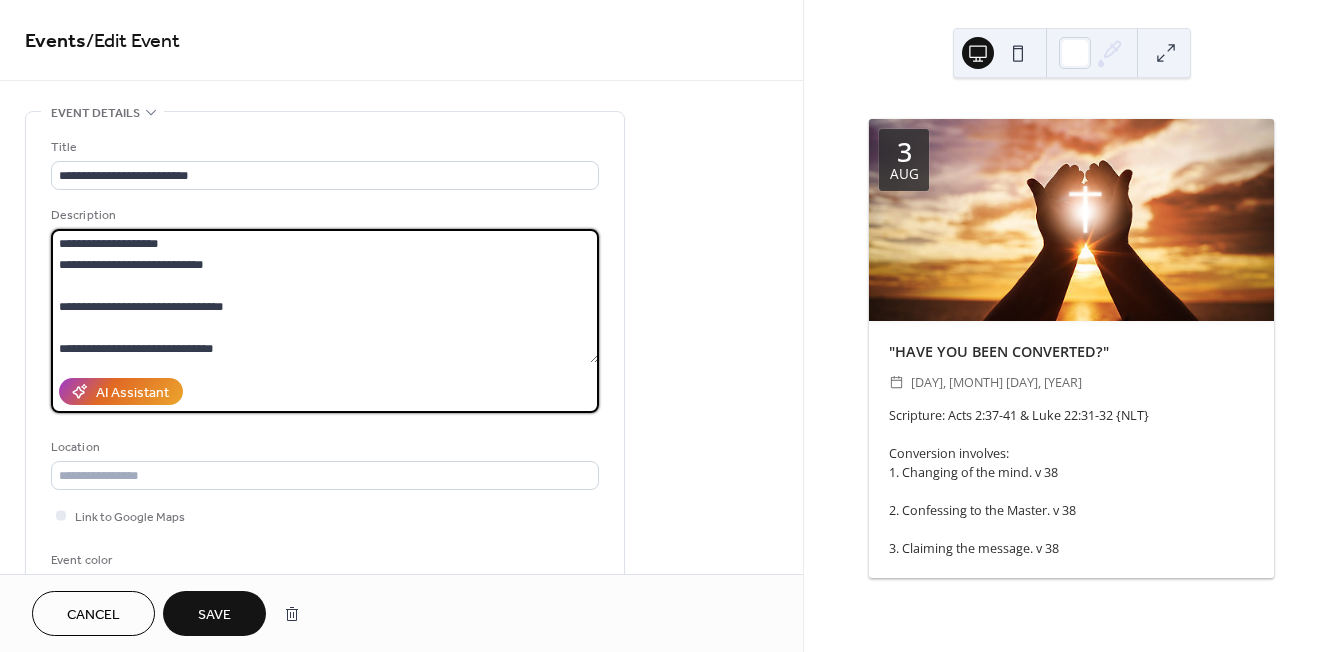 scroll, scrollTop: 81, scrollLeft: 0, axis: vertical 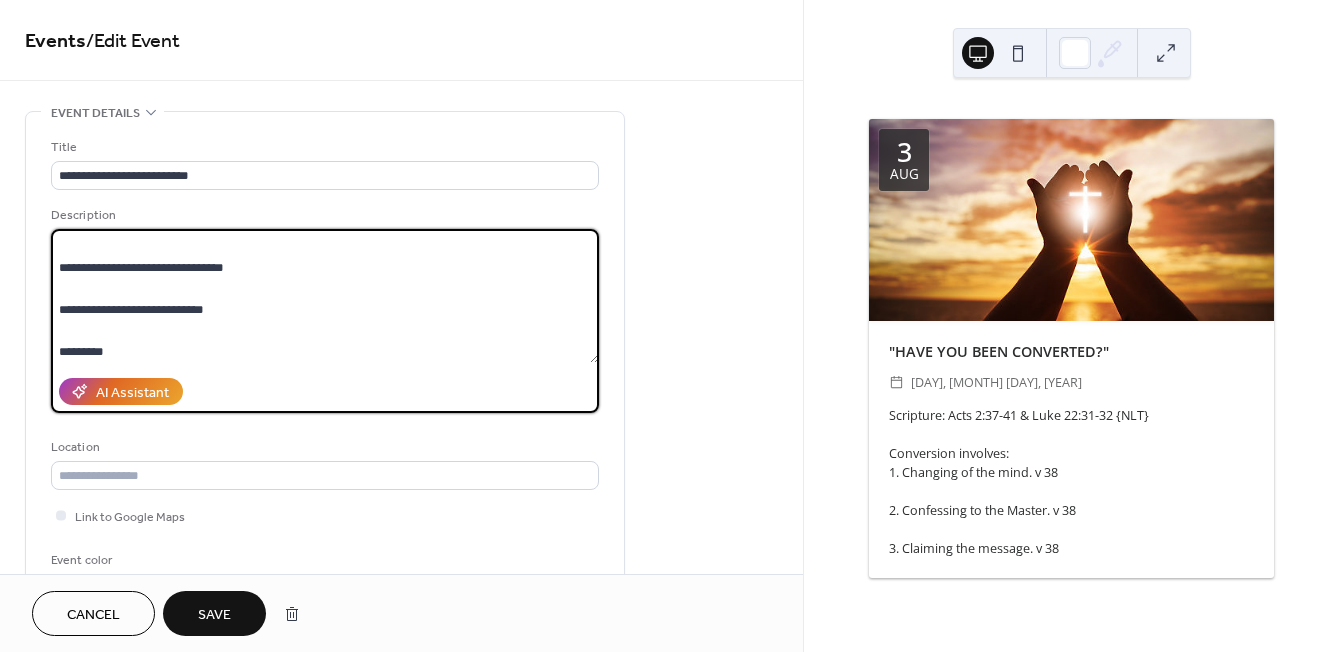 paste on "**********" 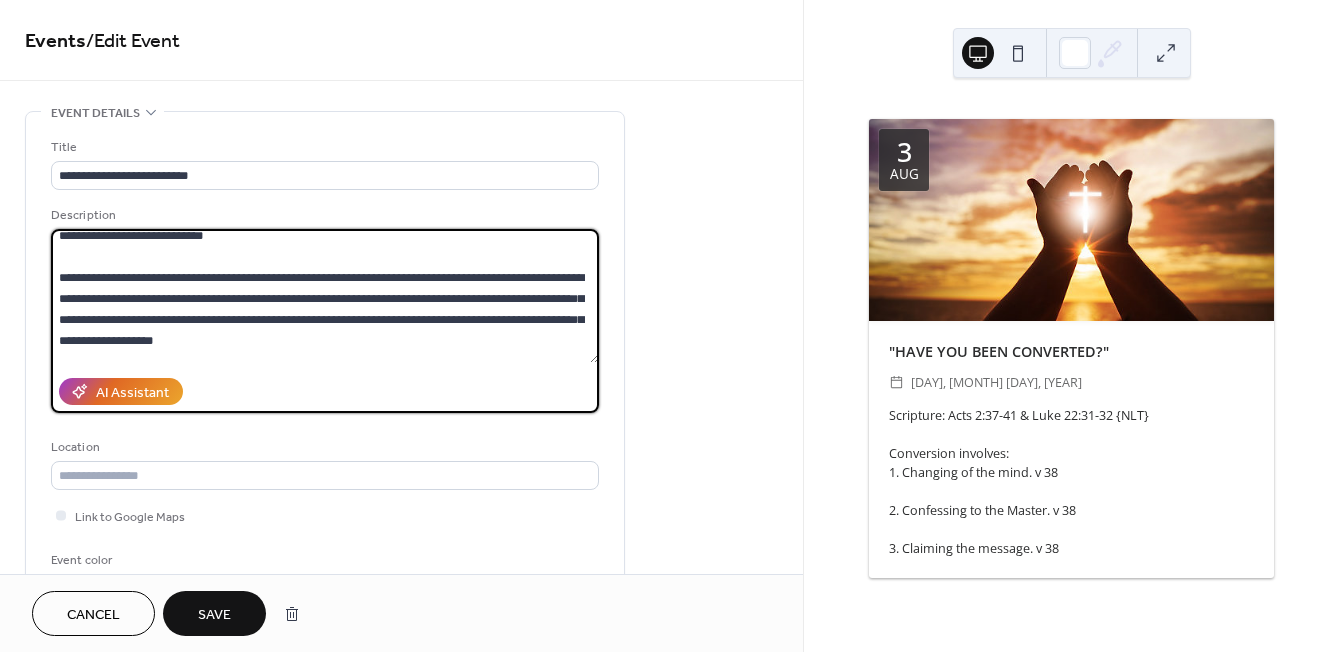 scroll, scrollTop: 151, scrollLeft: 0, axis: vertical 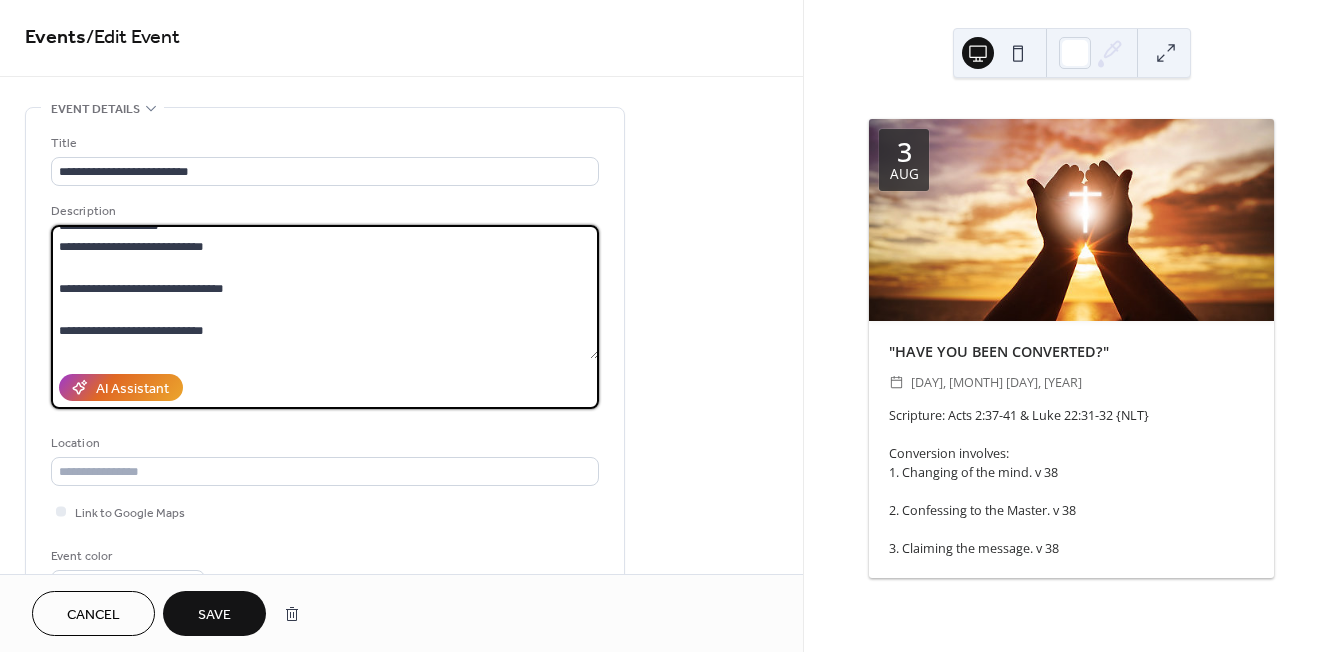 click at bounding box center (325, 292) 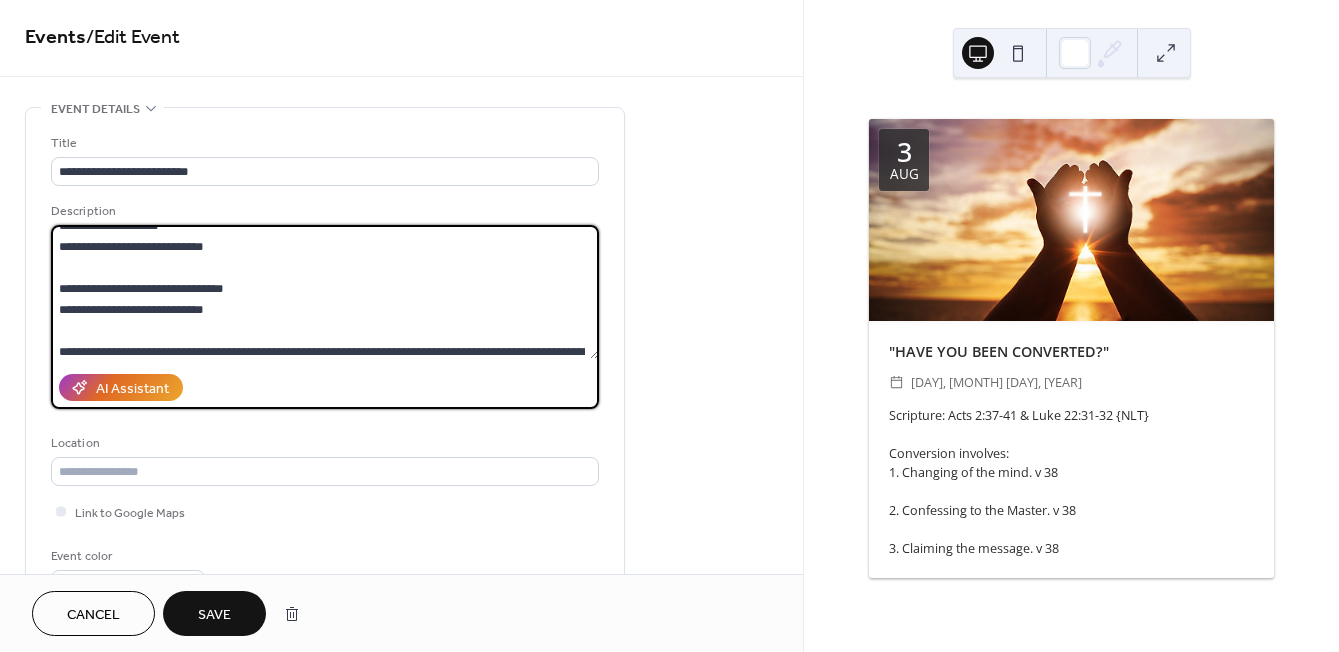 click at bounding box center [325, 292] 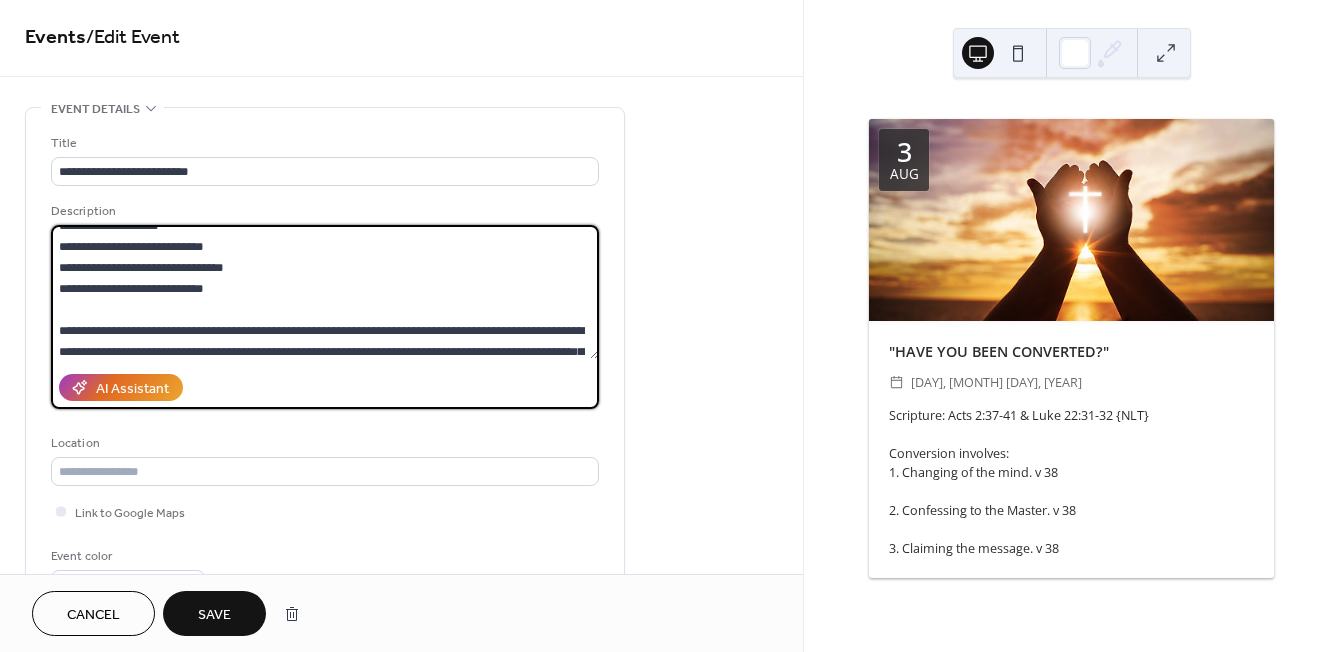 type on "**********" 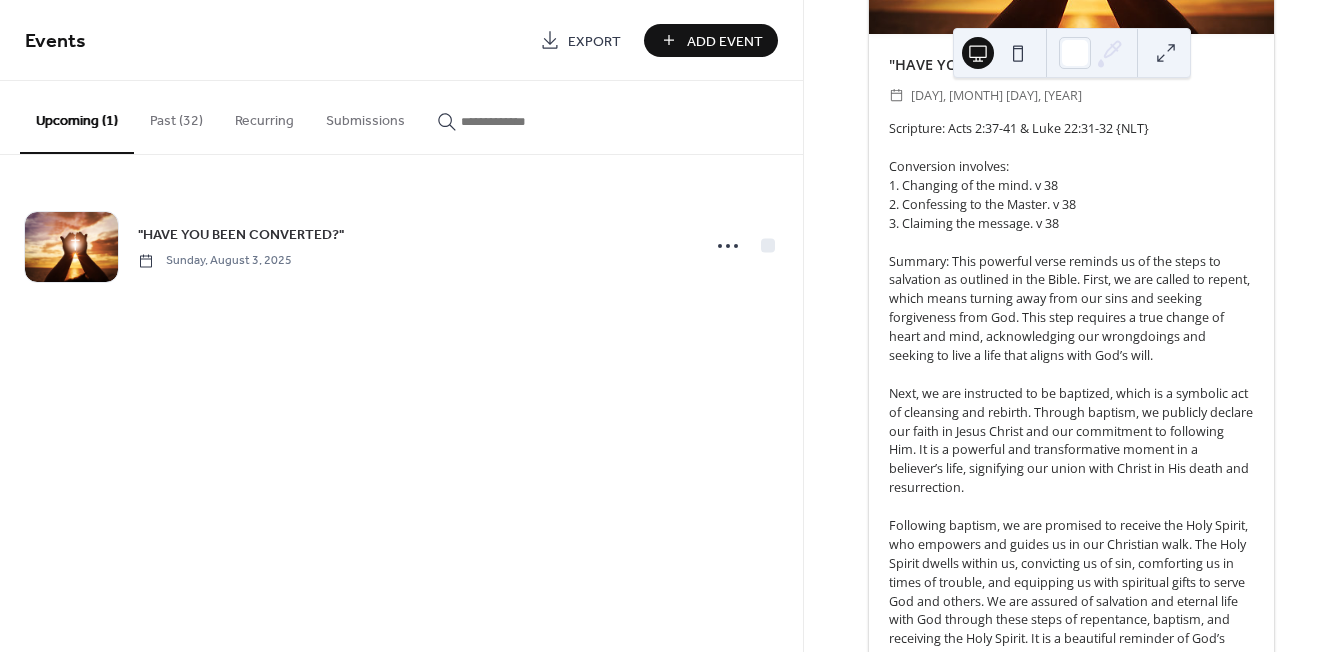 scroll, scrollTop: 286, scrollLeft: 0, axis: vertical 